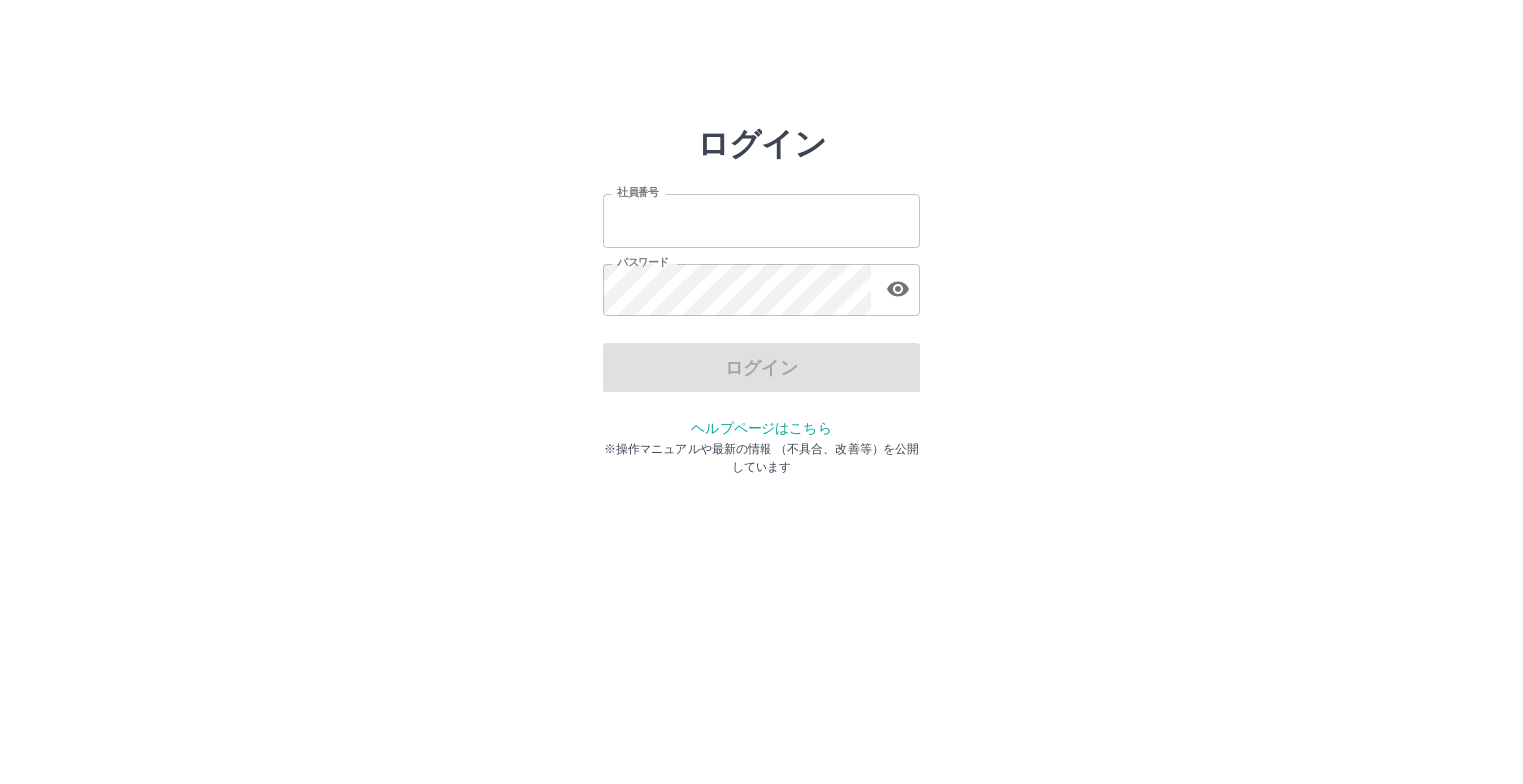scroll, scrollTop: 0, scrollLeft: 0, axis: both 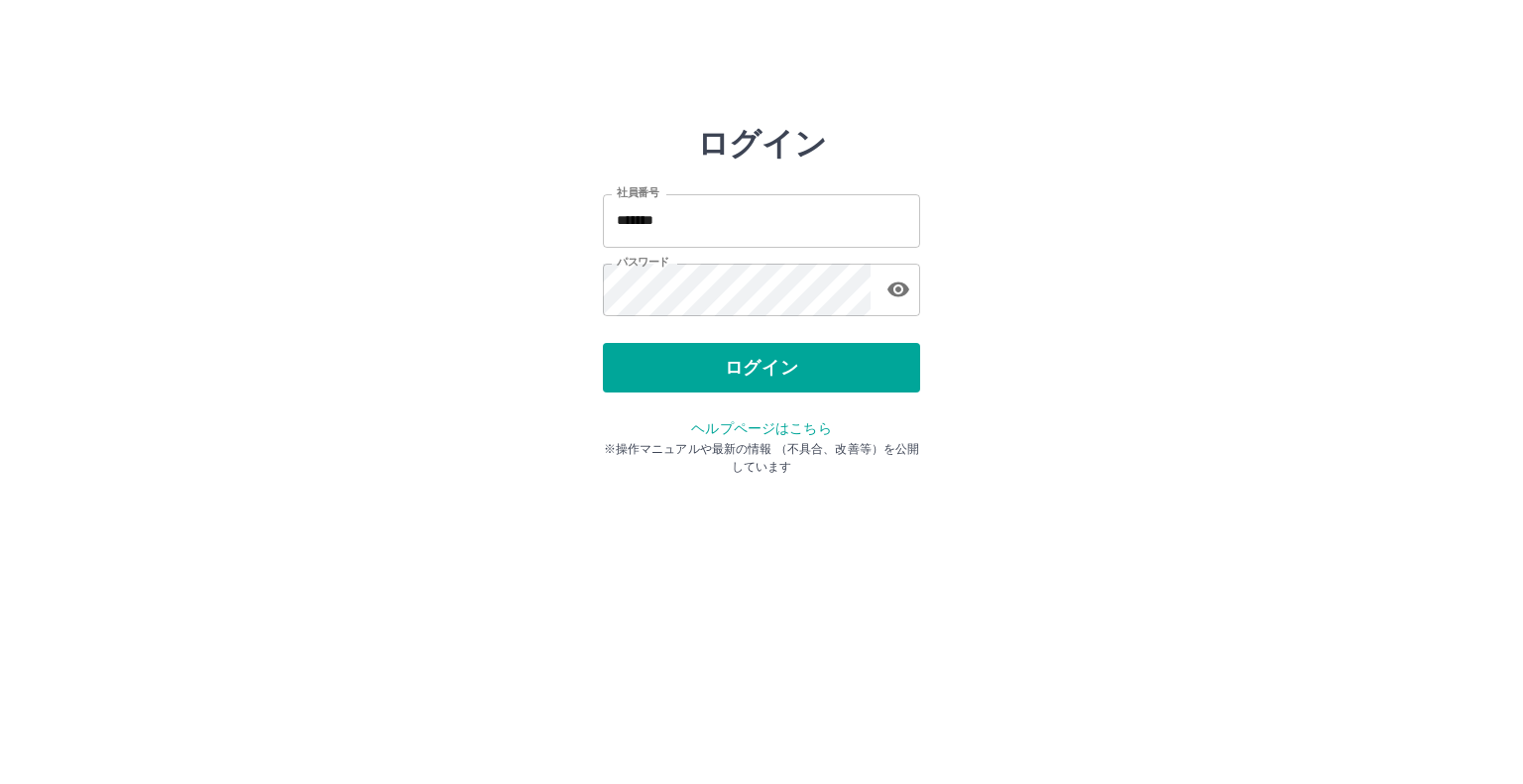 click on "ログイン" at bounding box center (762, 368) 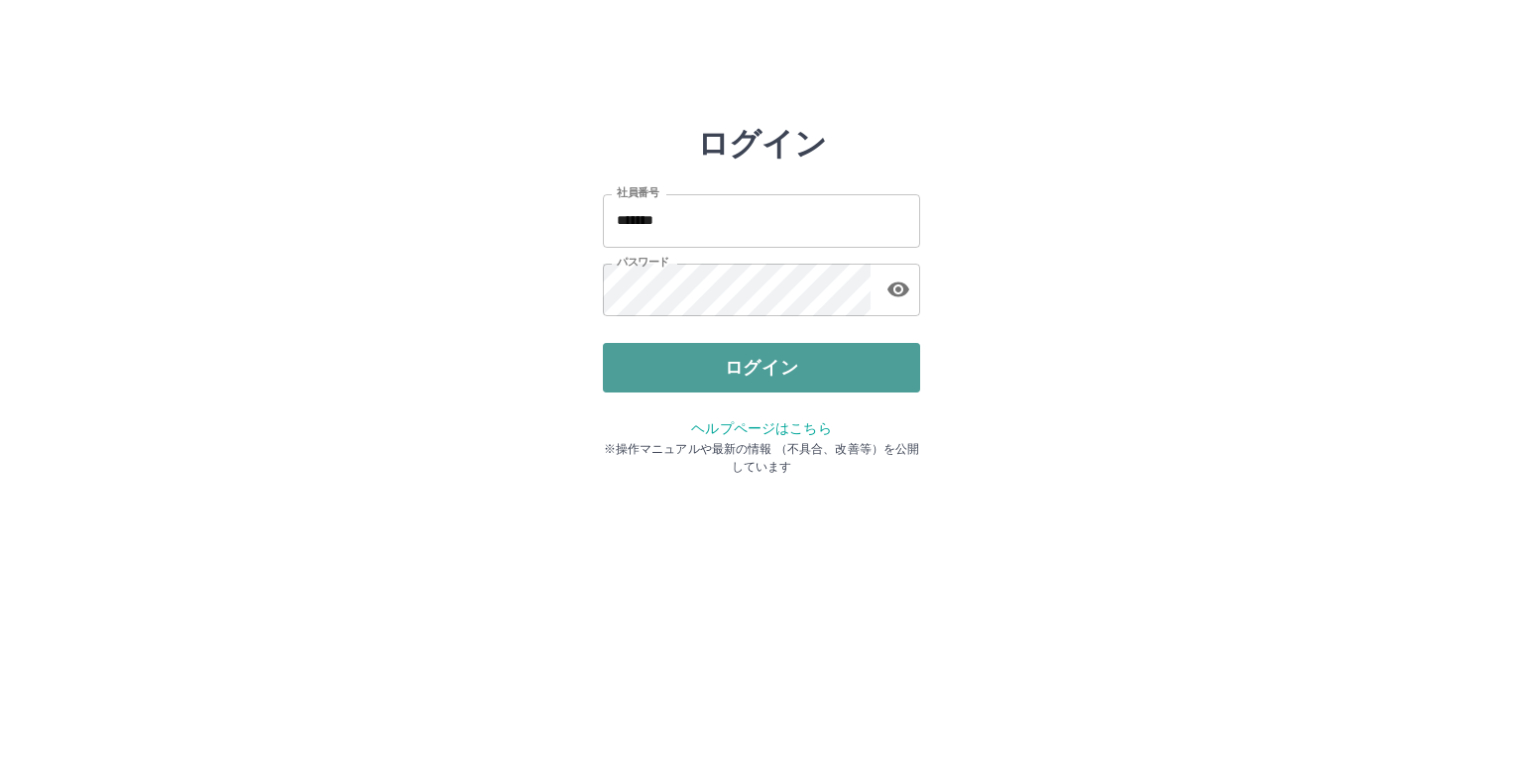 click on "ログイン" at bounding box center [762, 368] 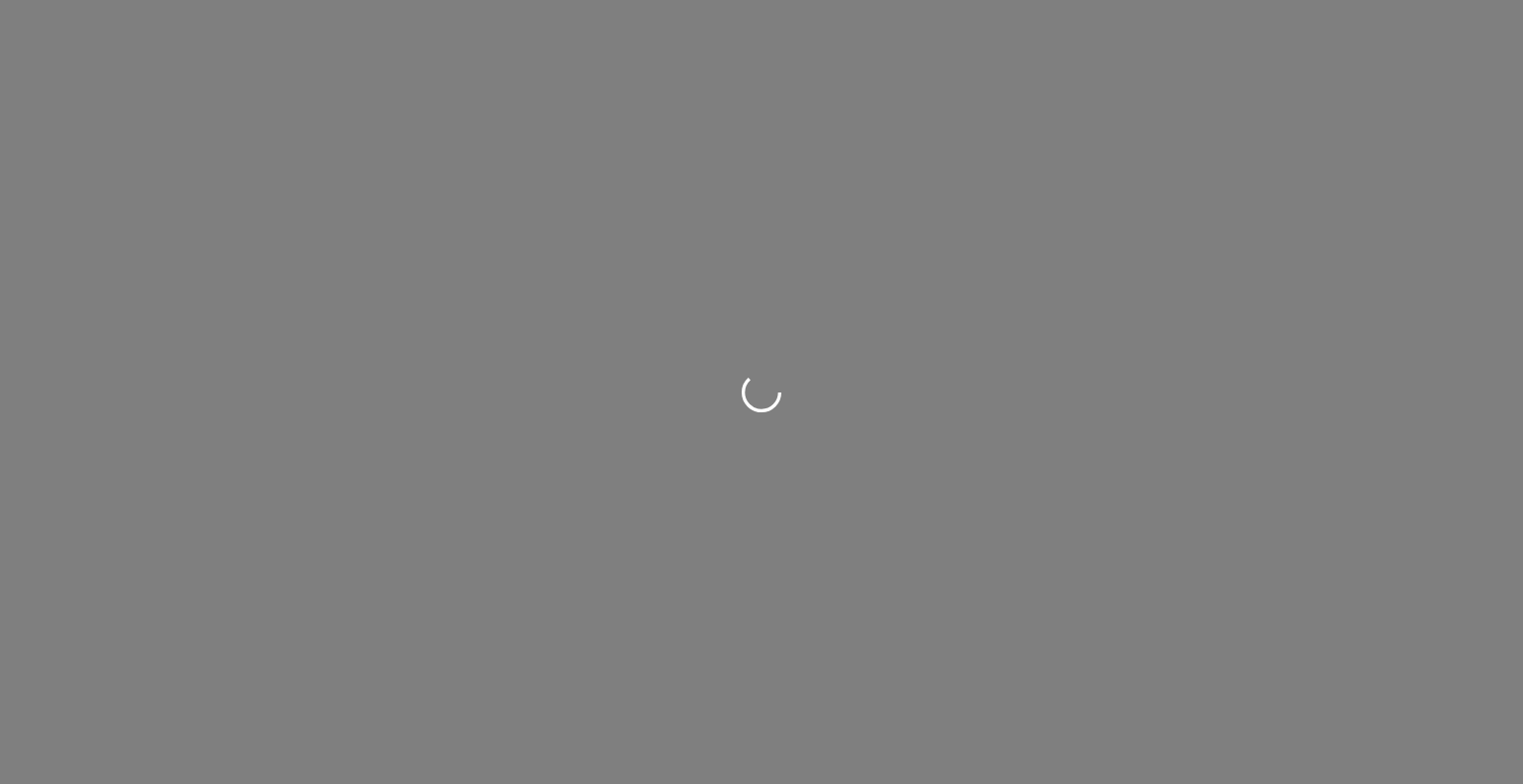 scroll, scrollTop: 0, scrollLeft: 0, axis: both 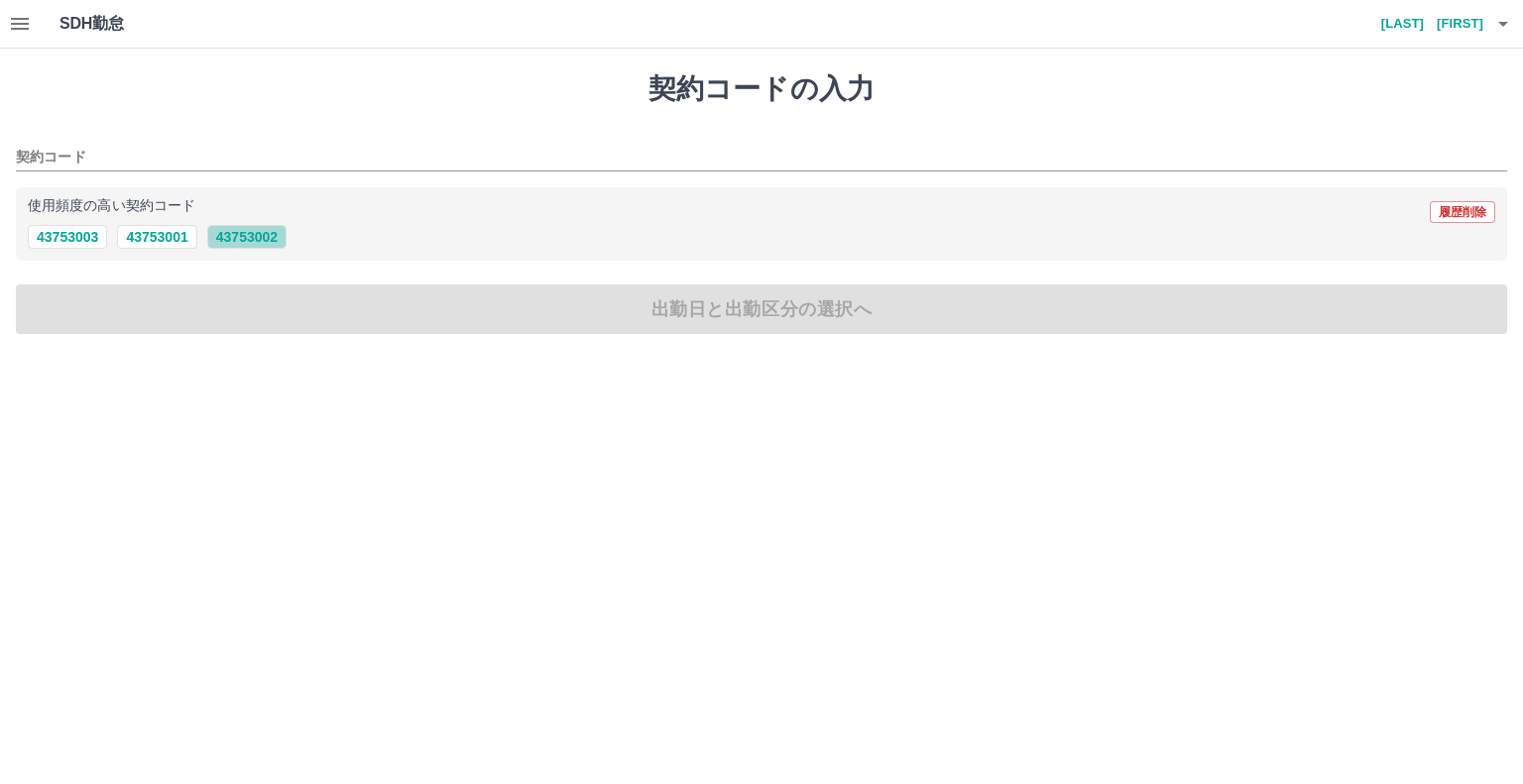 click on "[NUMBER]" at bounding box center [247, 237] 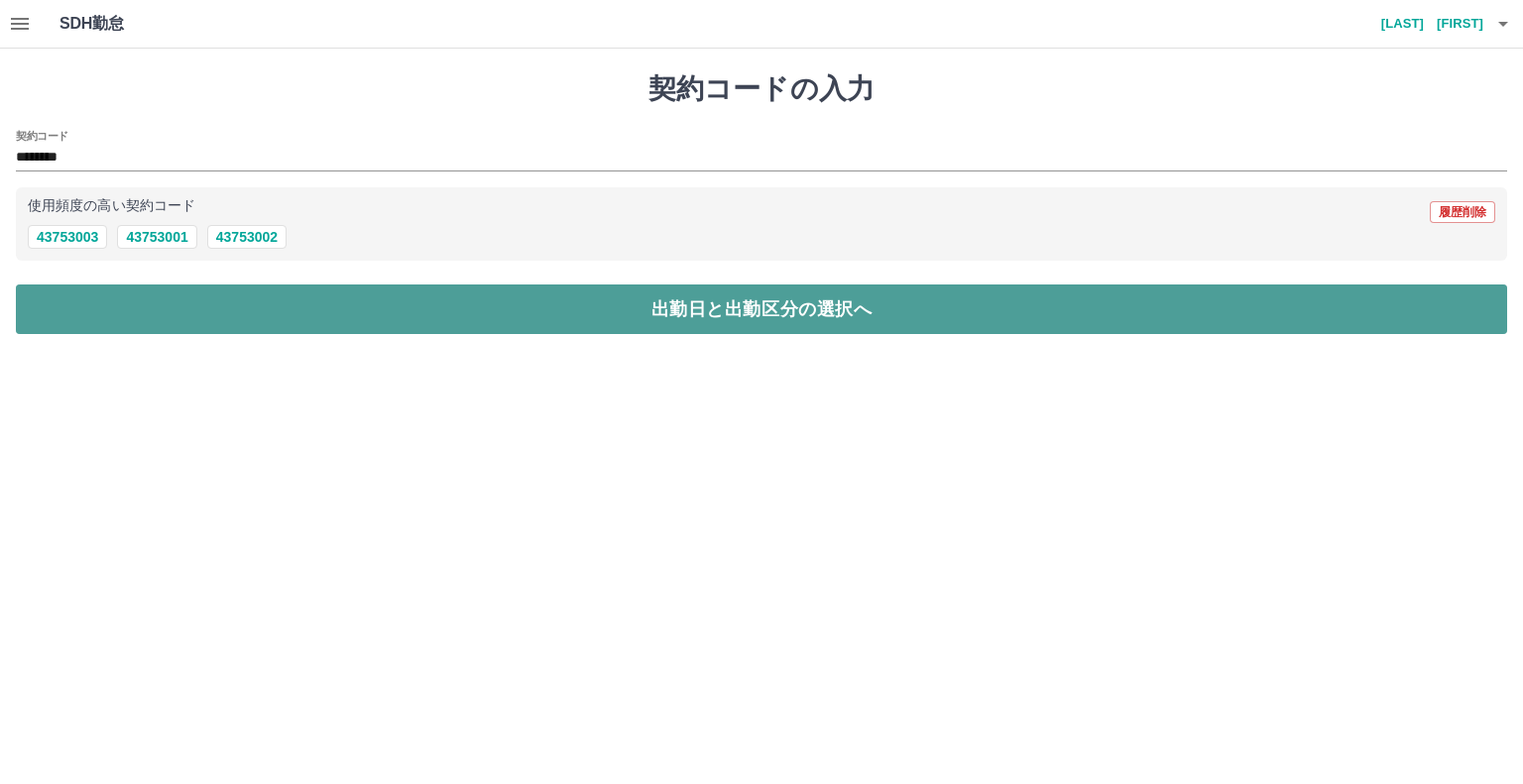 click on "出勤日と出勤区分の選択へ" at bounding box center (762, 309) 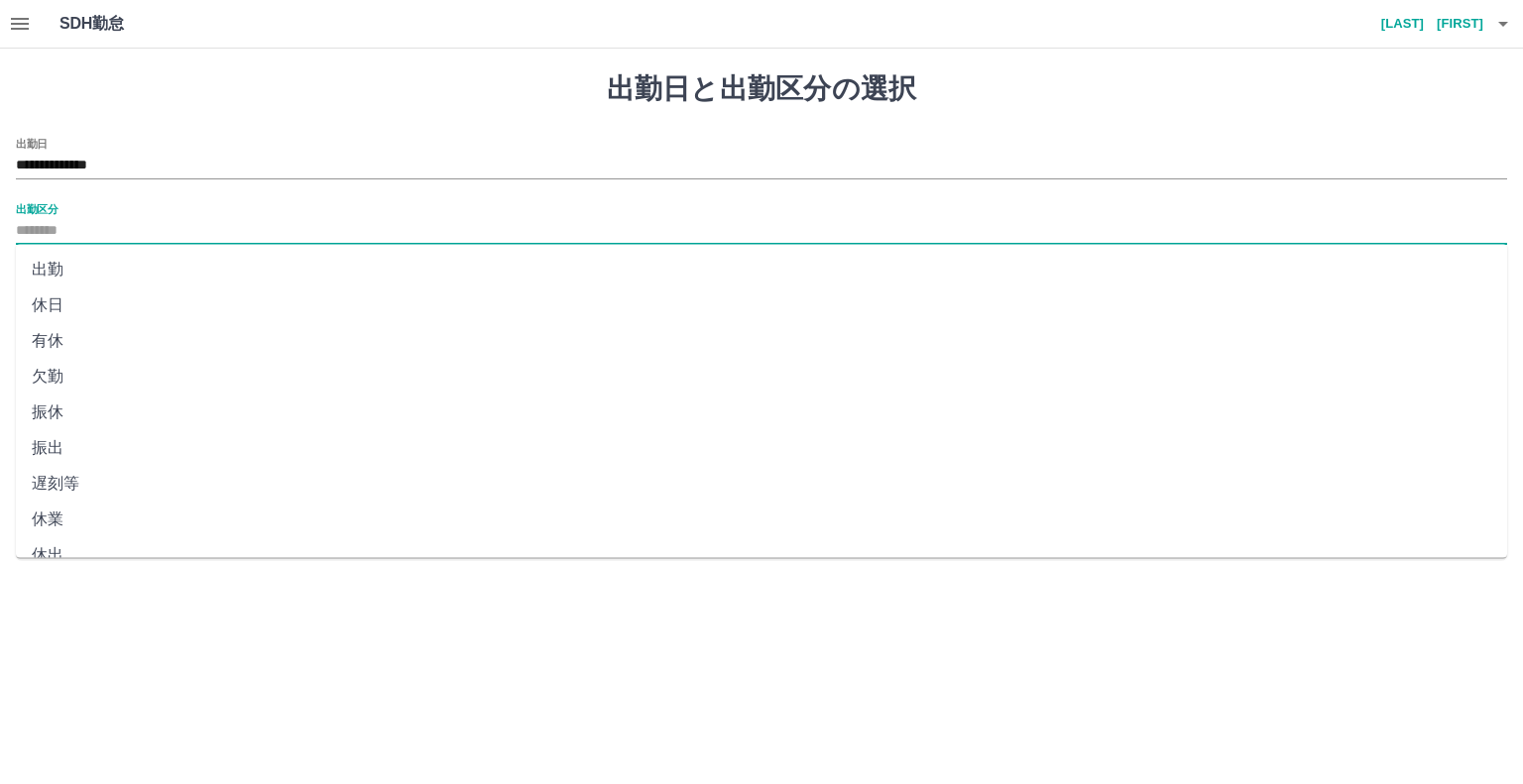 click on "出勤区分" at bounding box center [762, 231] 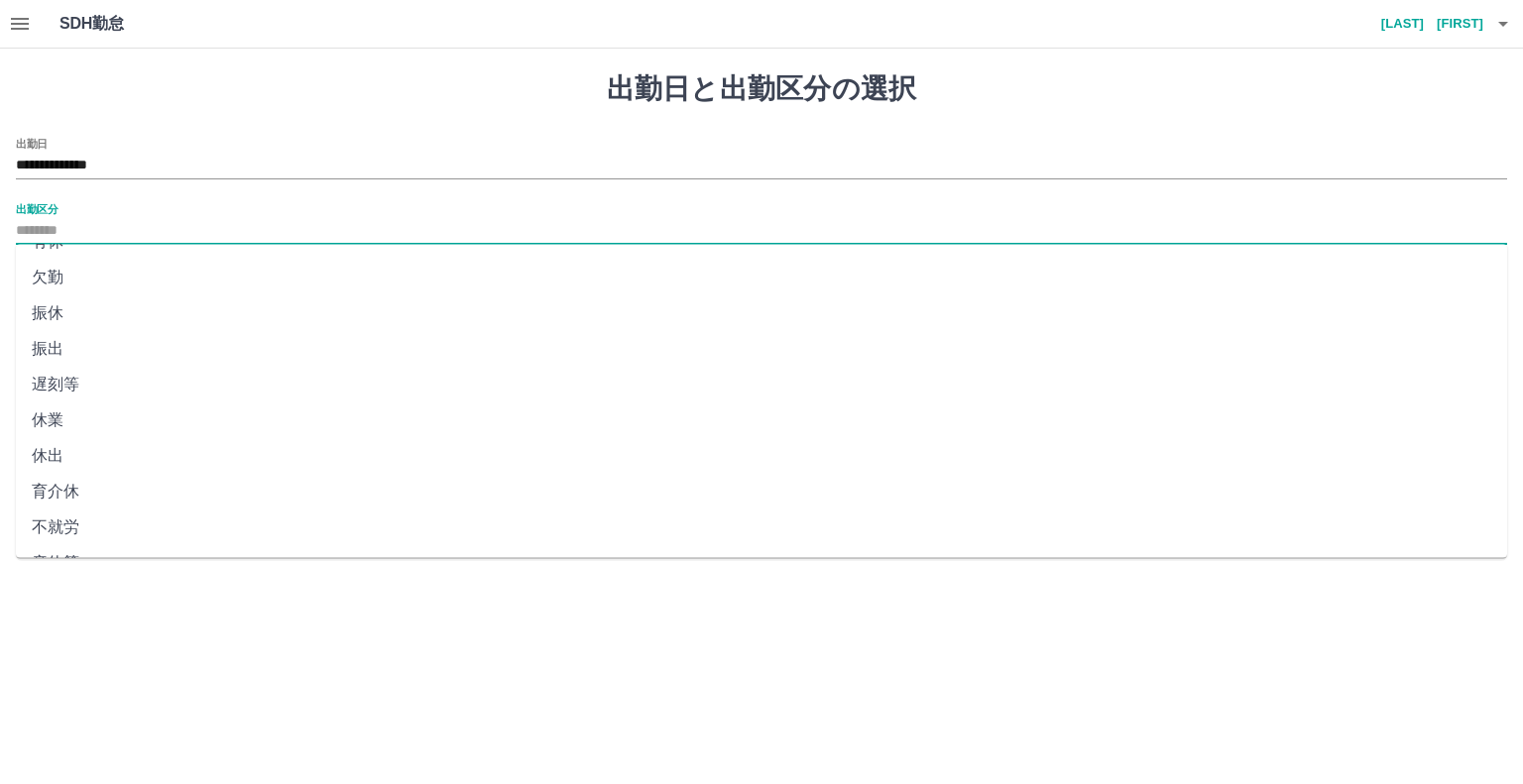 scroll, scrollTop: 198, scrollLeft: 0, axis: vertical 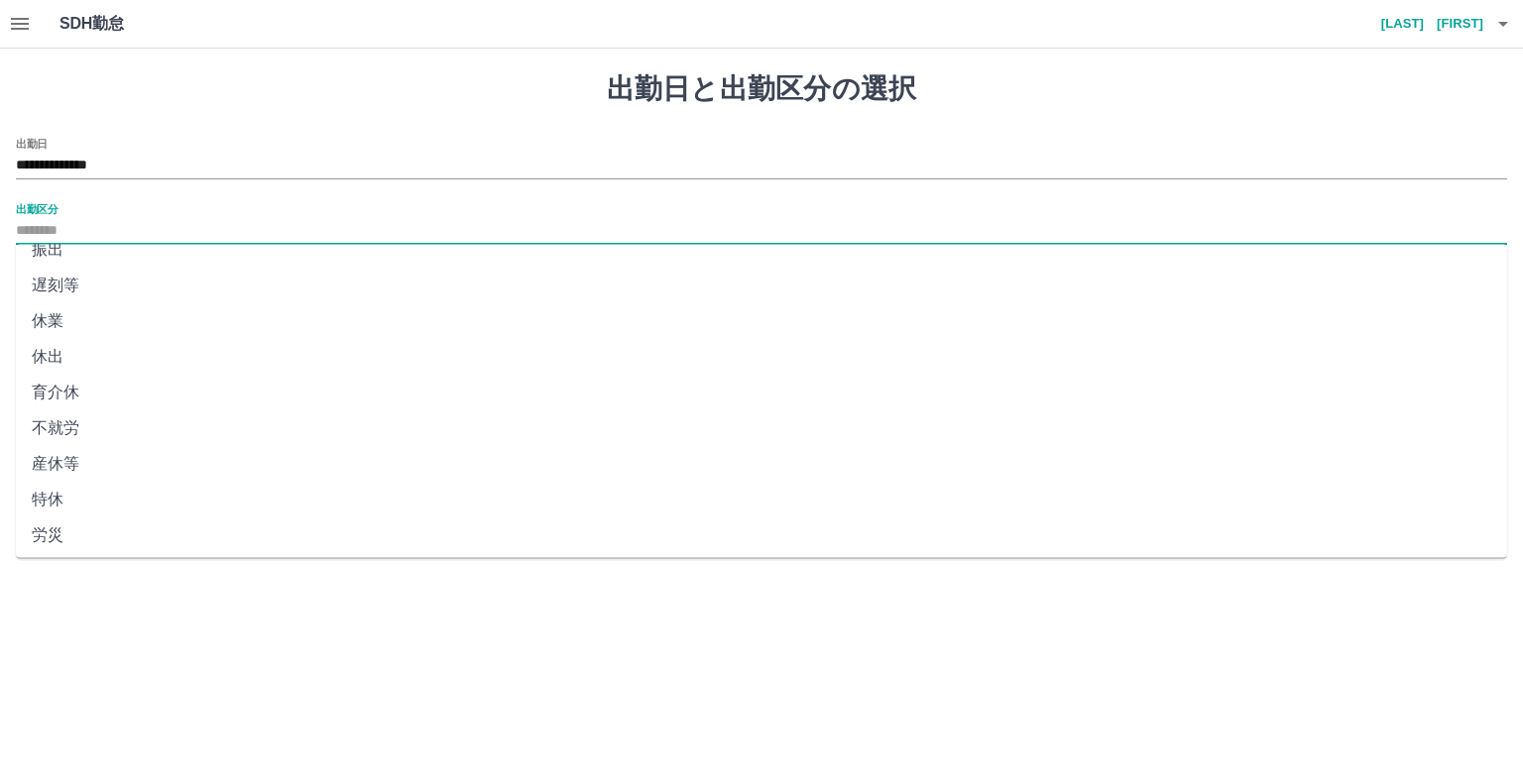 click on "休業" at bounding box center (762, 321) 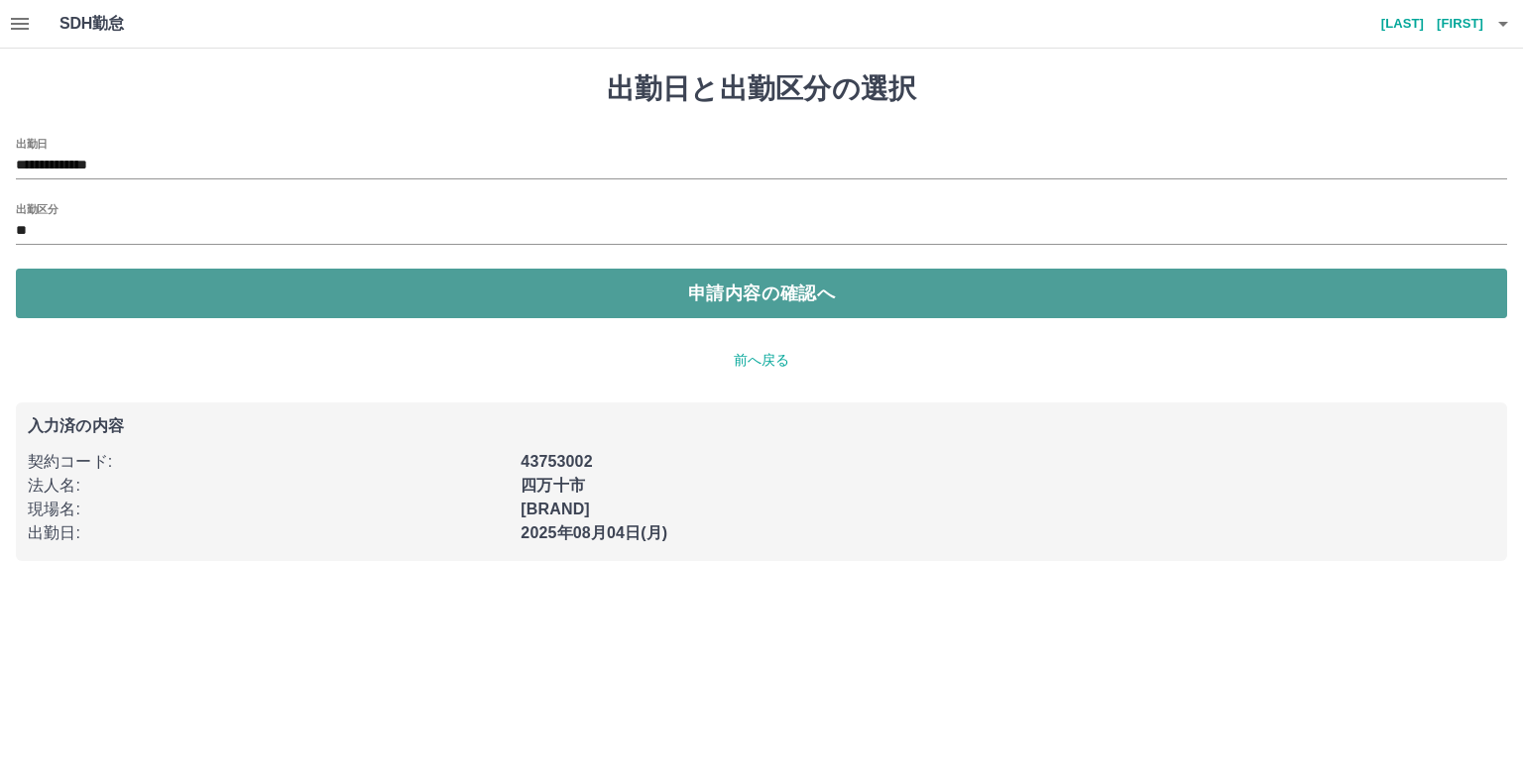 click on "申請内容の確認へ" at bounding box center [762, 293] 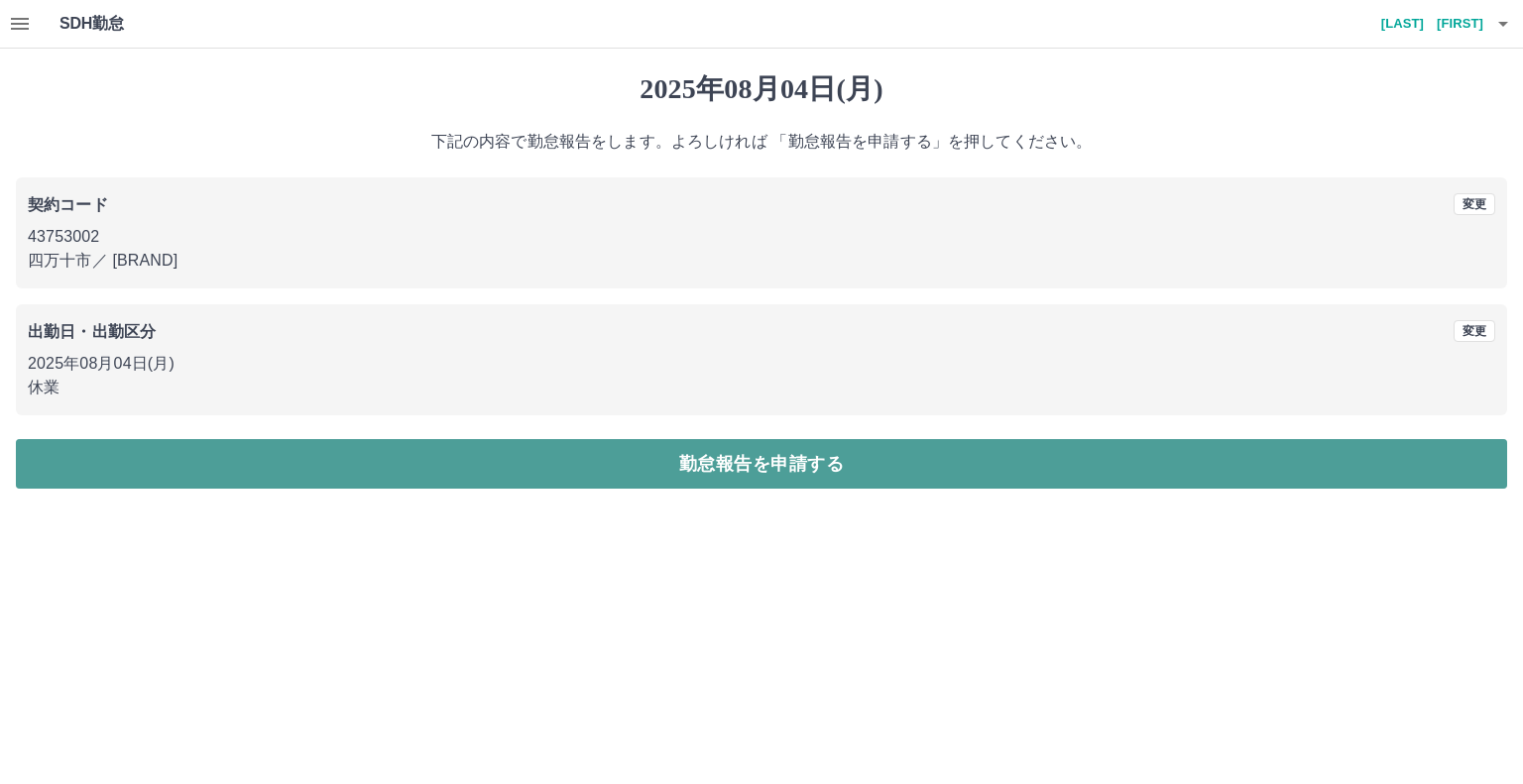 click on "勤怠報告を申請する" at bounding box center [762, 464] 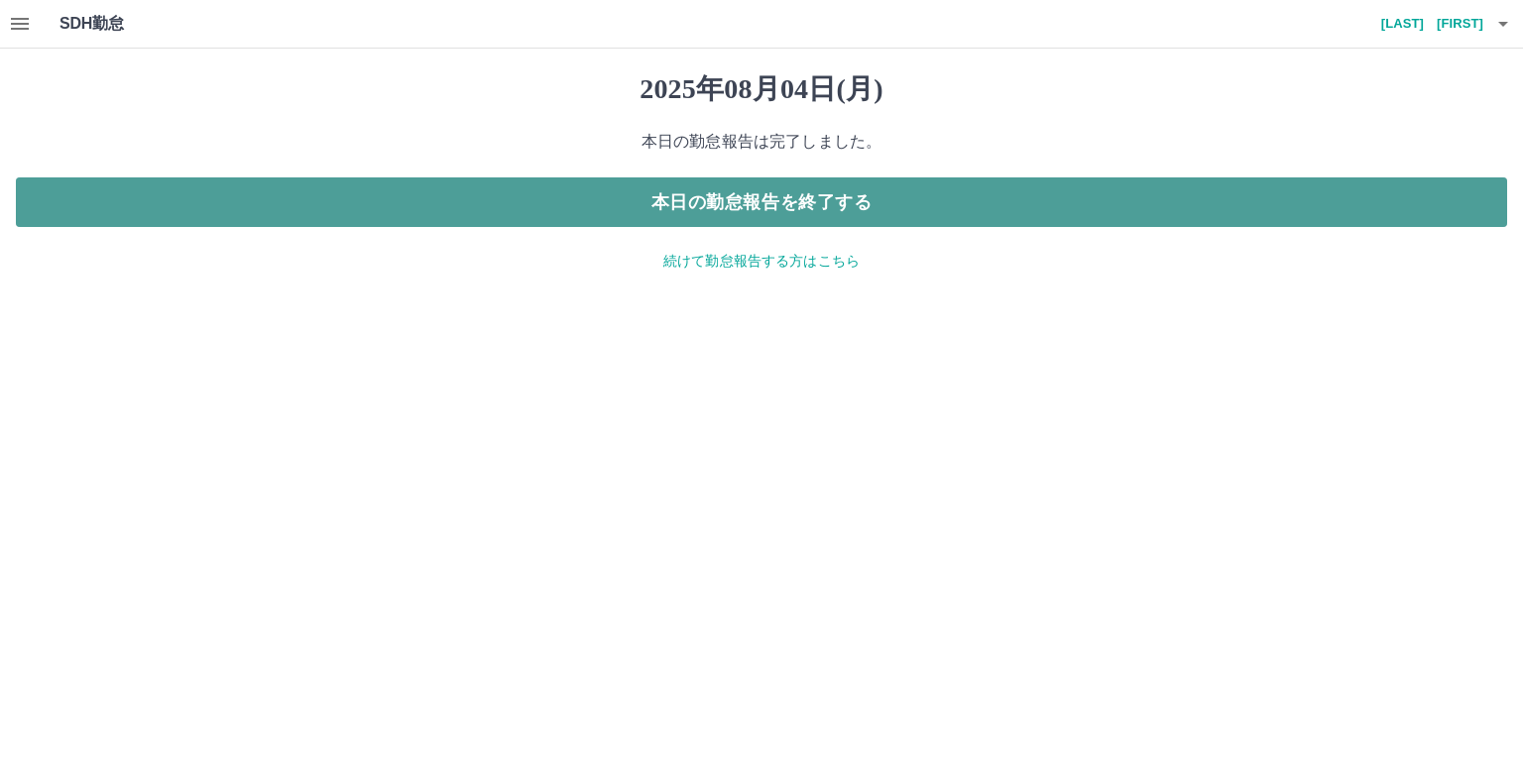 click on "本日の勤怠報告を終了する" at bounding box center (762, 202) 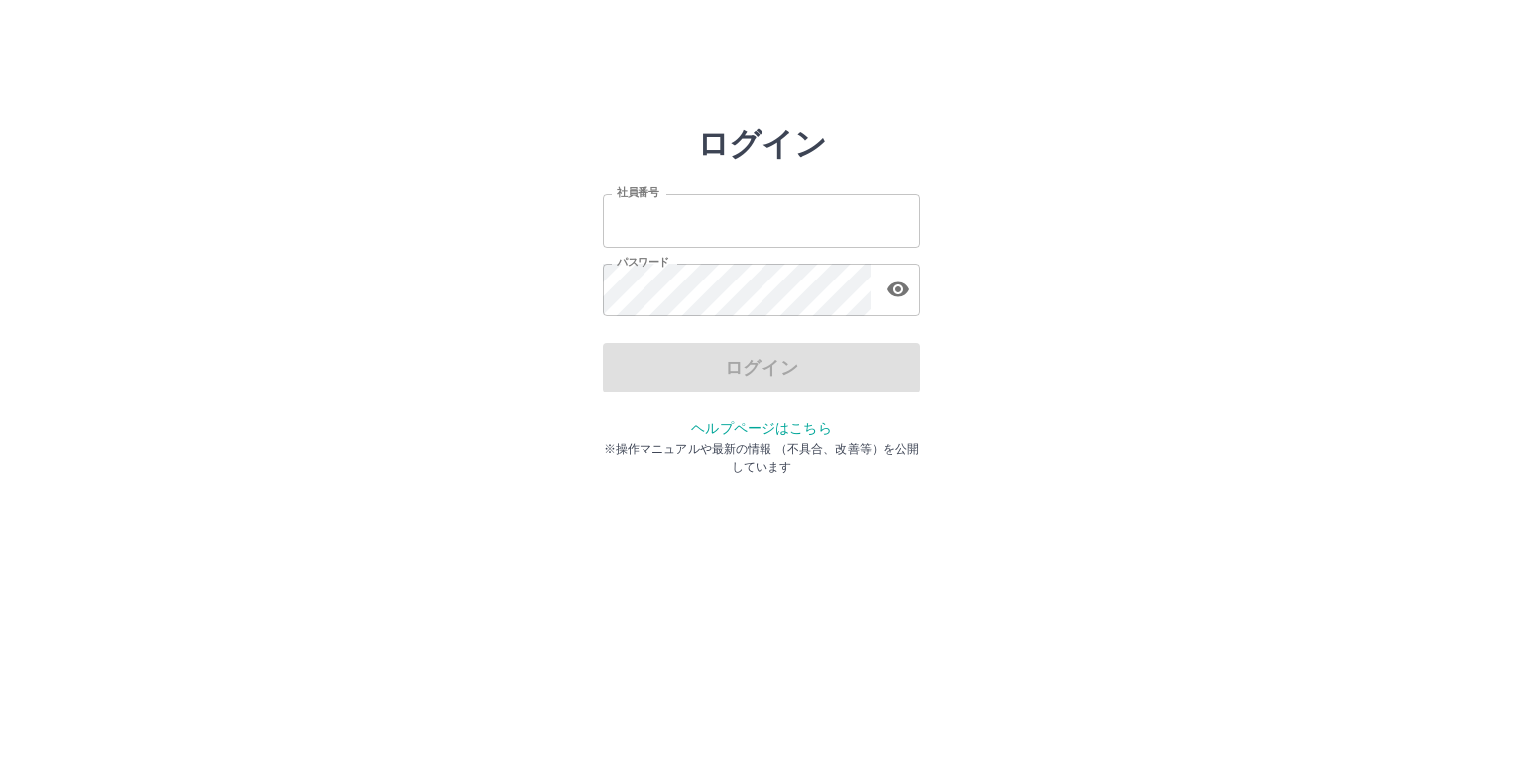 scroll, scrollTop: 0, scrollLeft: 0, axis: both 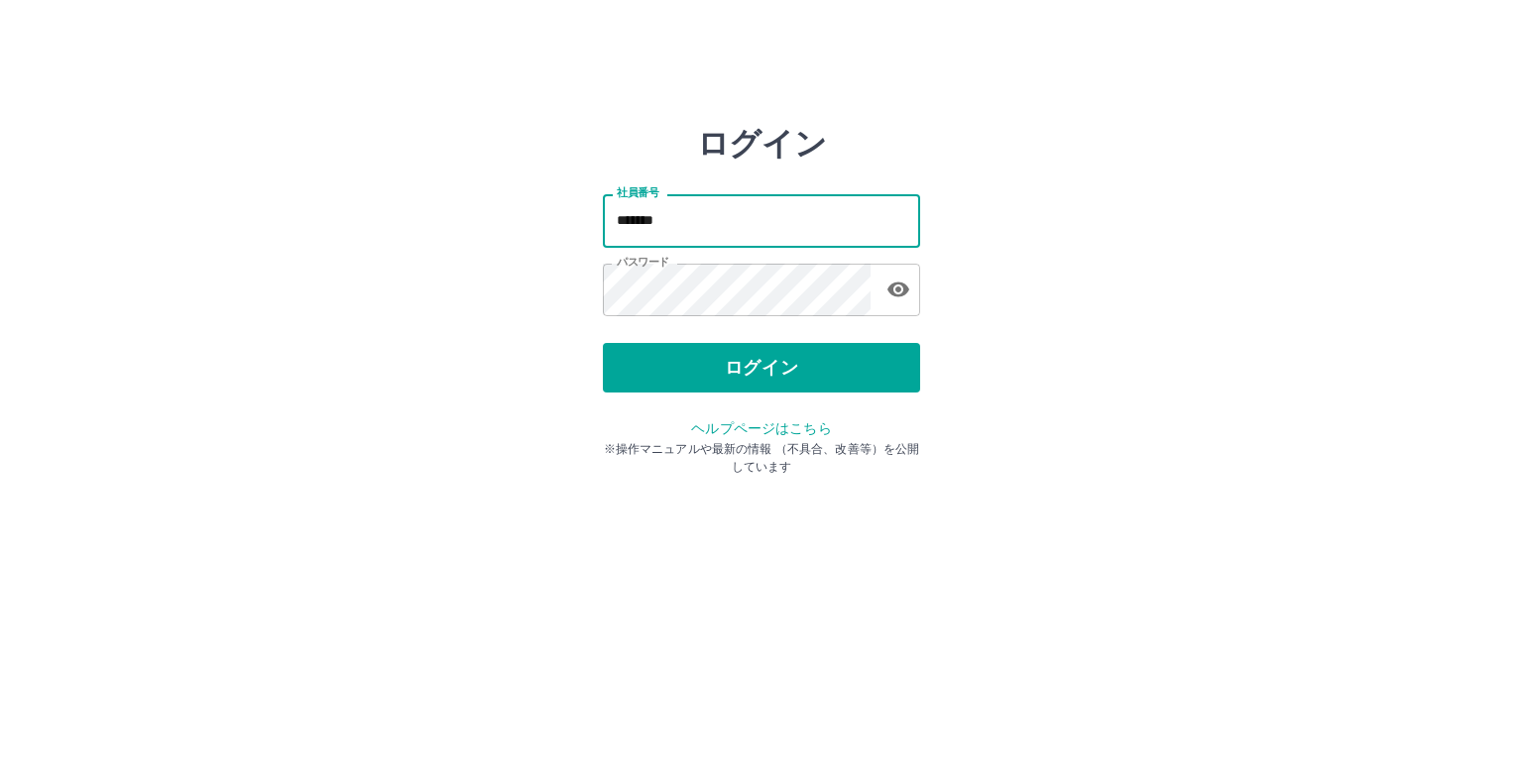 click on "*******" at bounding box center [762, 220] 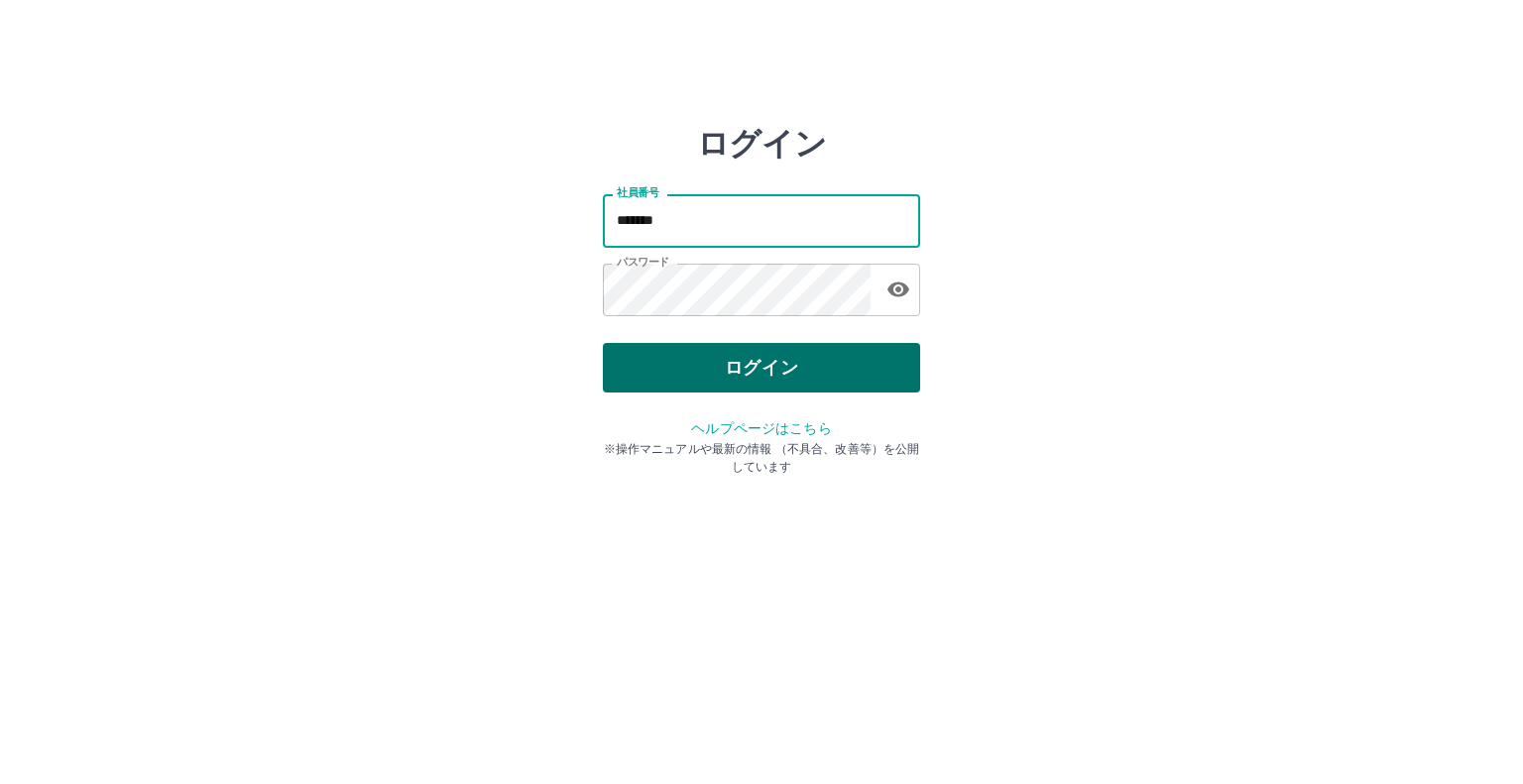 click on "ログイン" at bounding box center [762, 368] 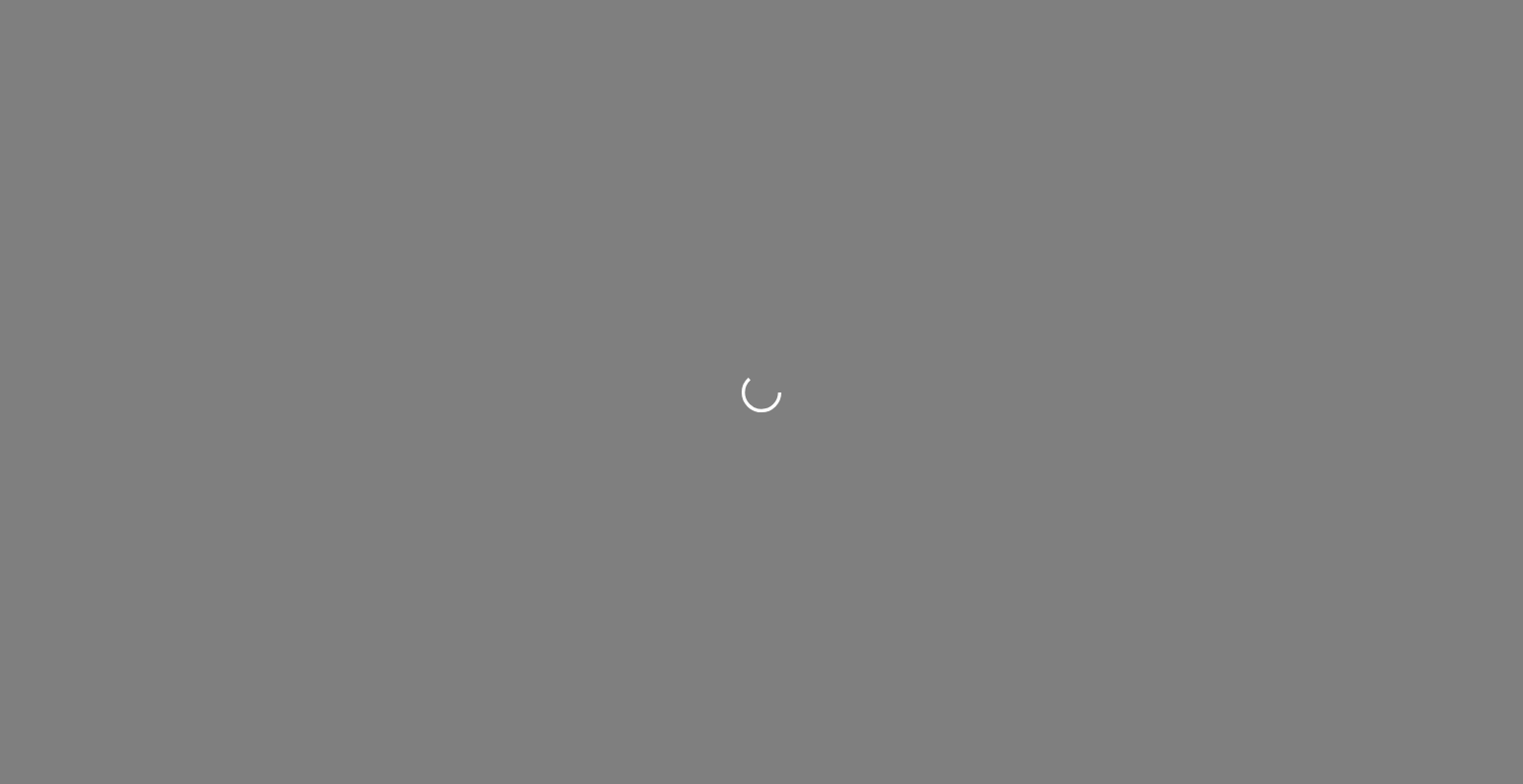 scroll, scrollTop: 0, scrollLeft: 0, axis: both 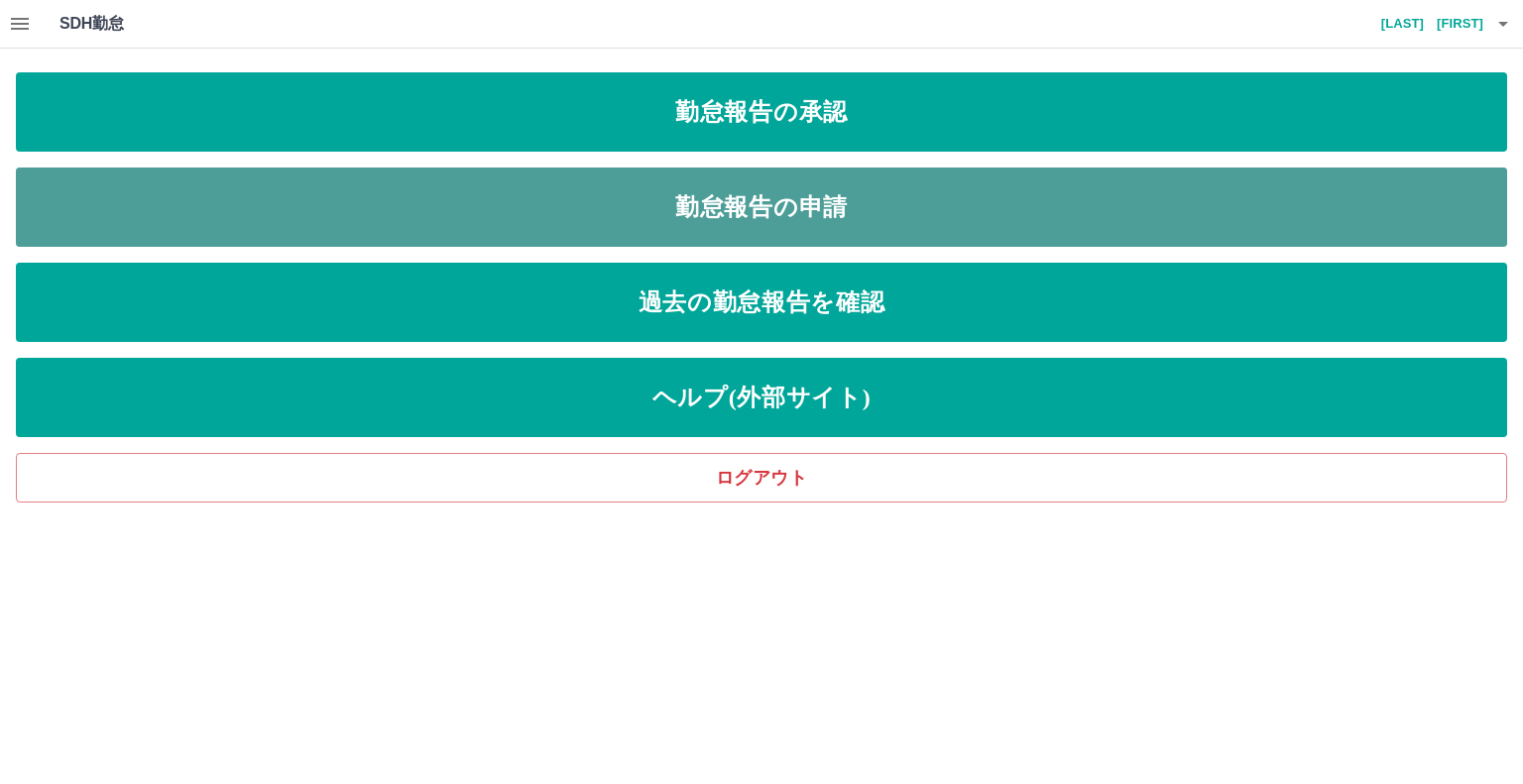 click on "勤怠報告の申請" at bounding box center [762, 207] 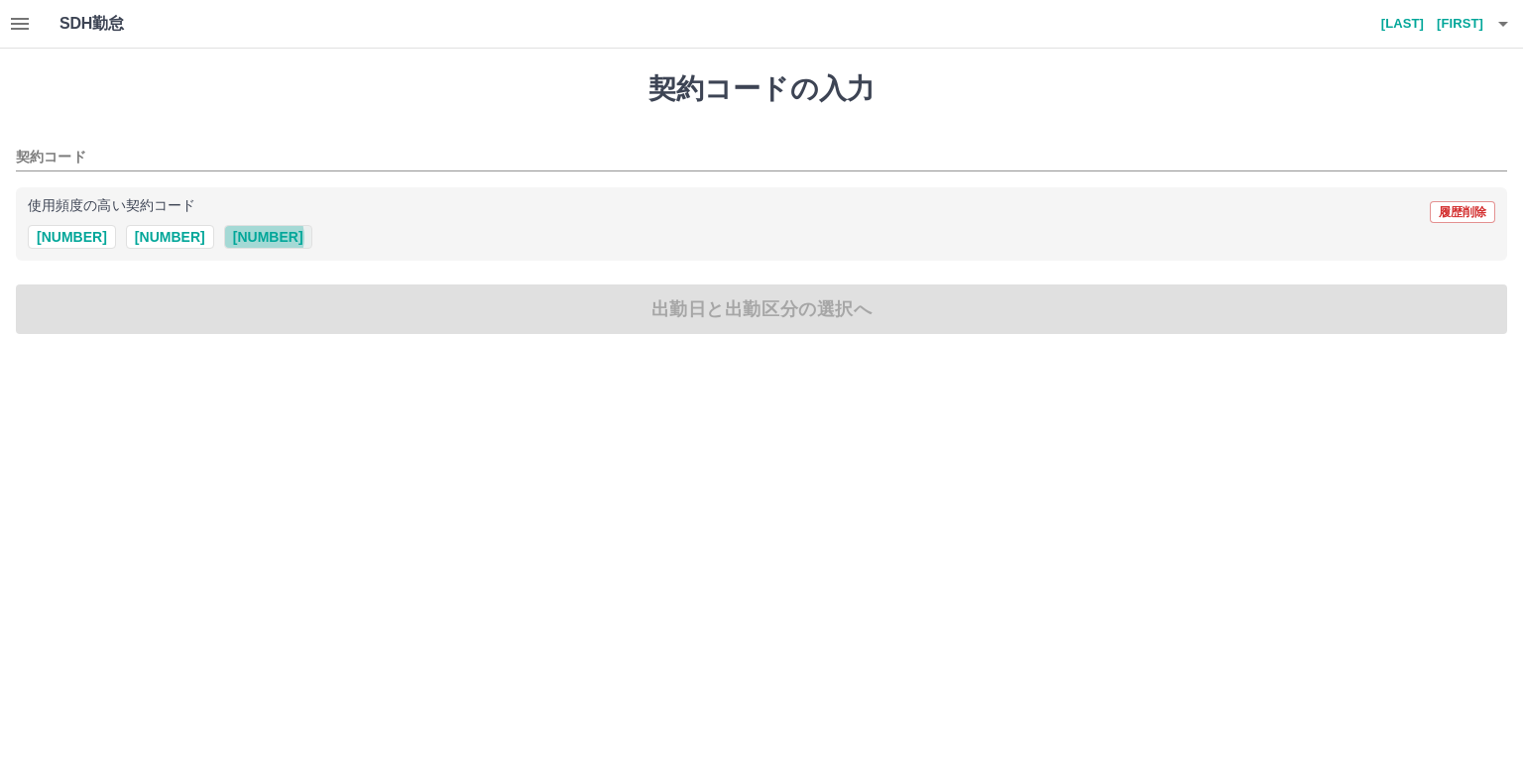 click on "43753002" at bounding box center (268, 237) 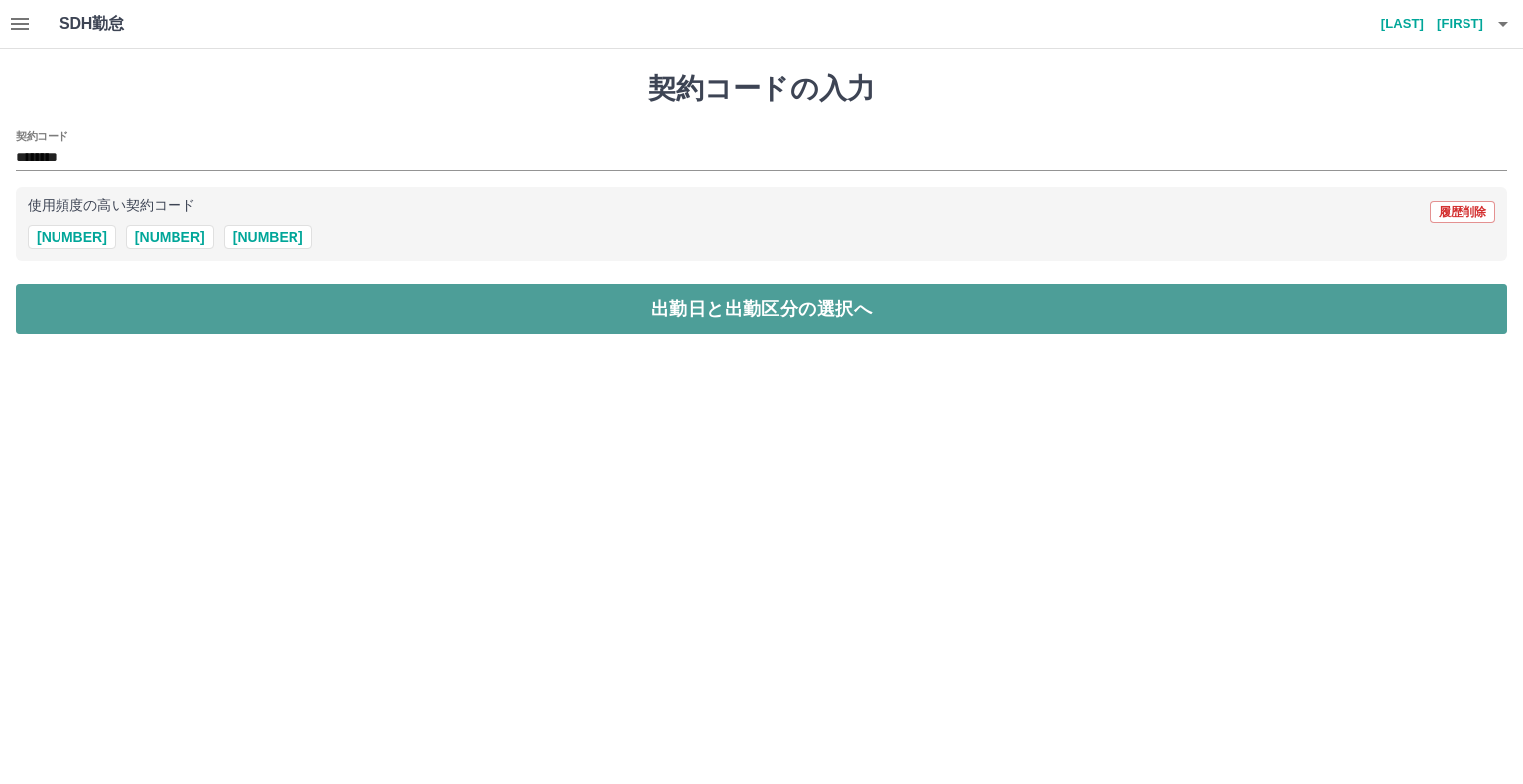 click on "出勤日と出勤区分の選択へ" at bounding box center [762, 309] 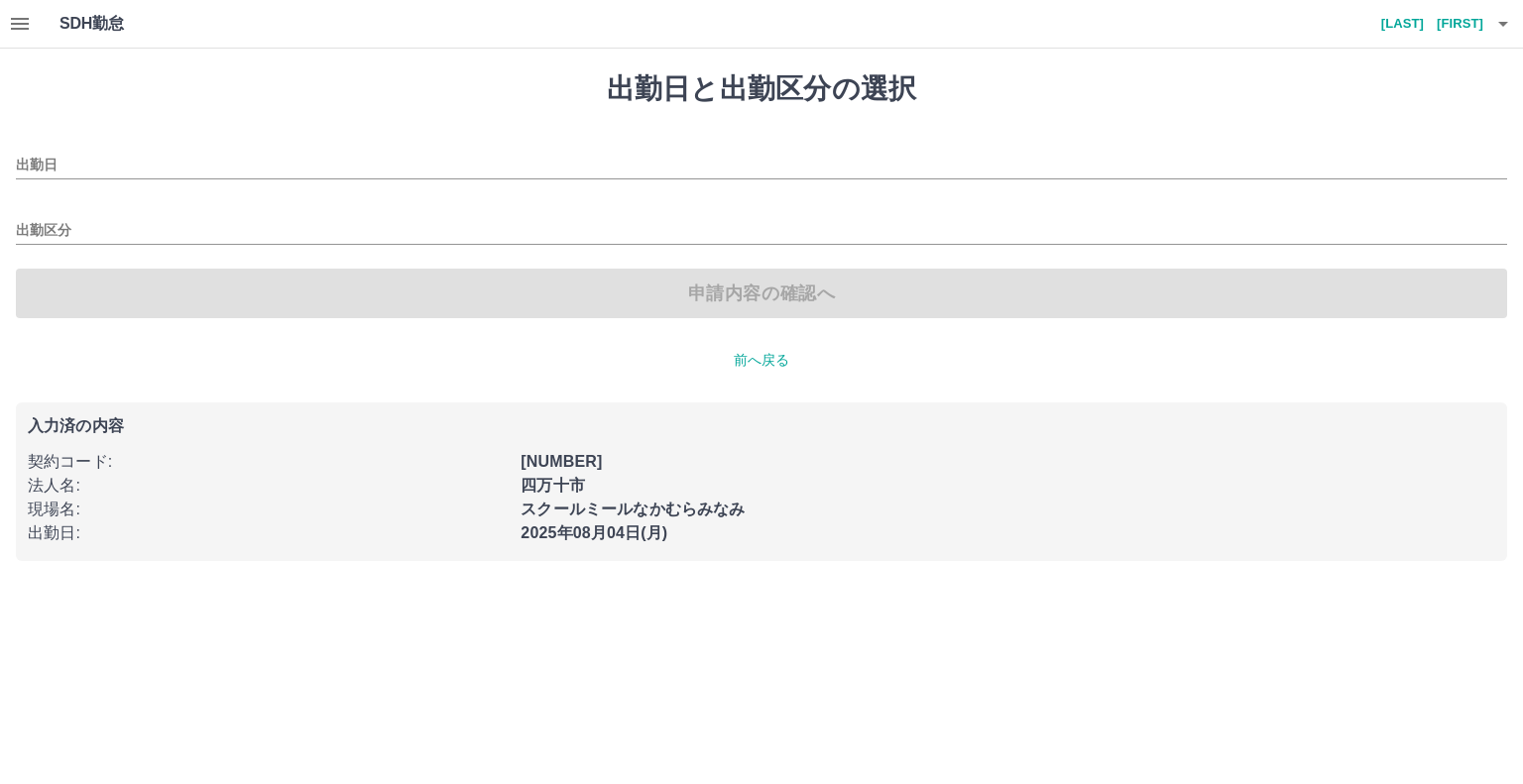 type on "**********" 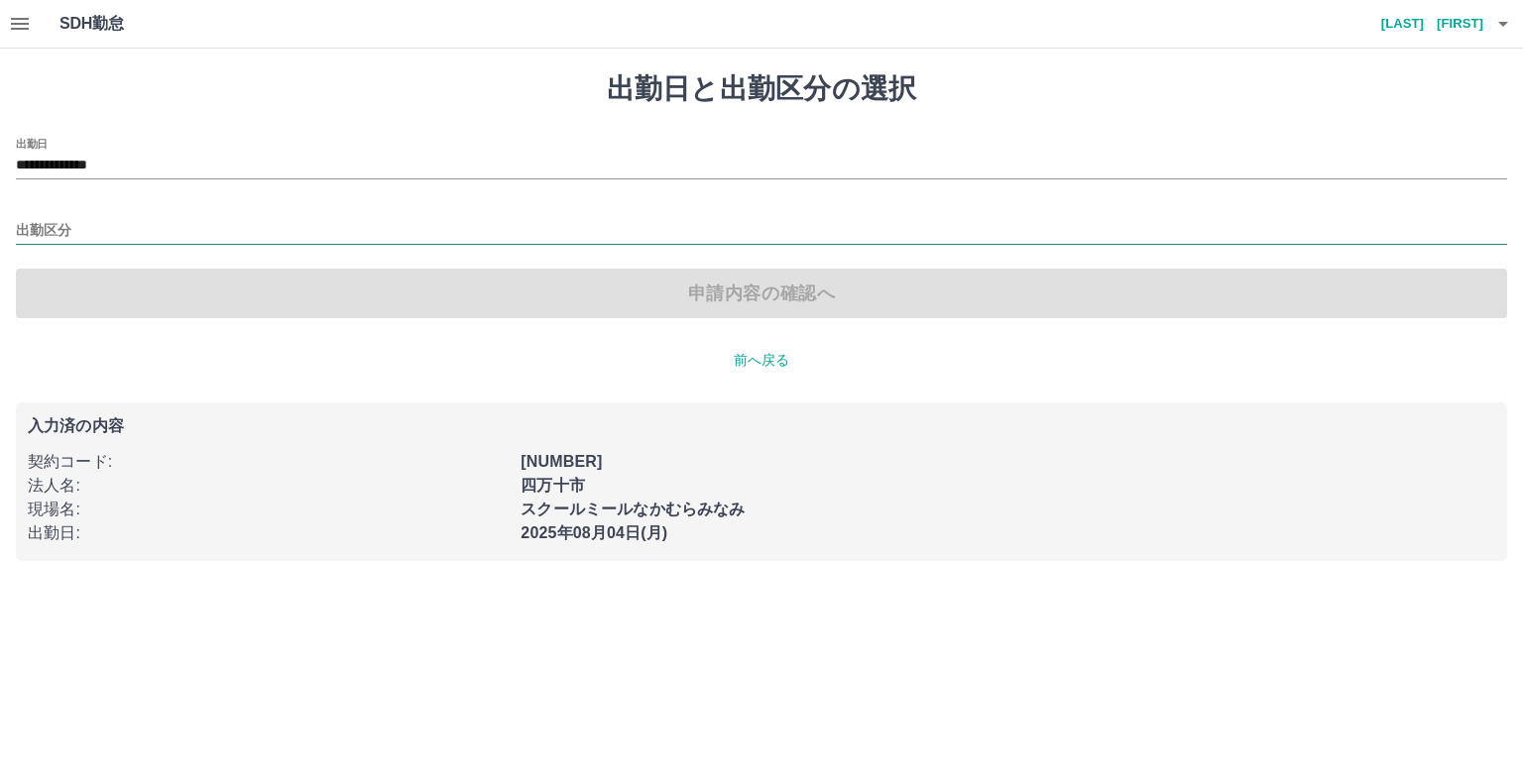click on "出勤区分" at bounding box center (762, 231) 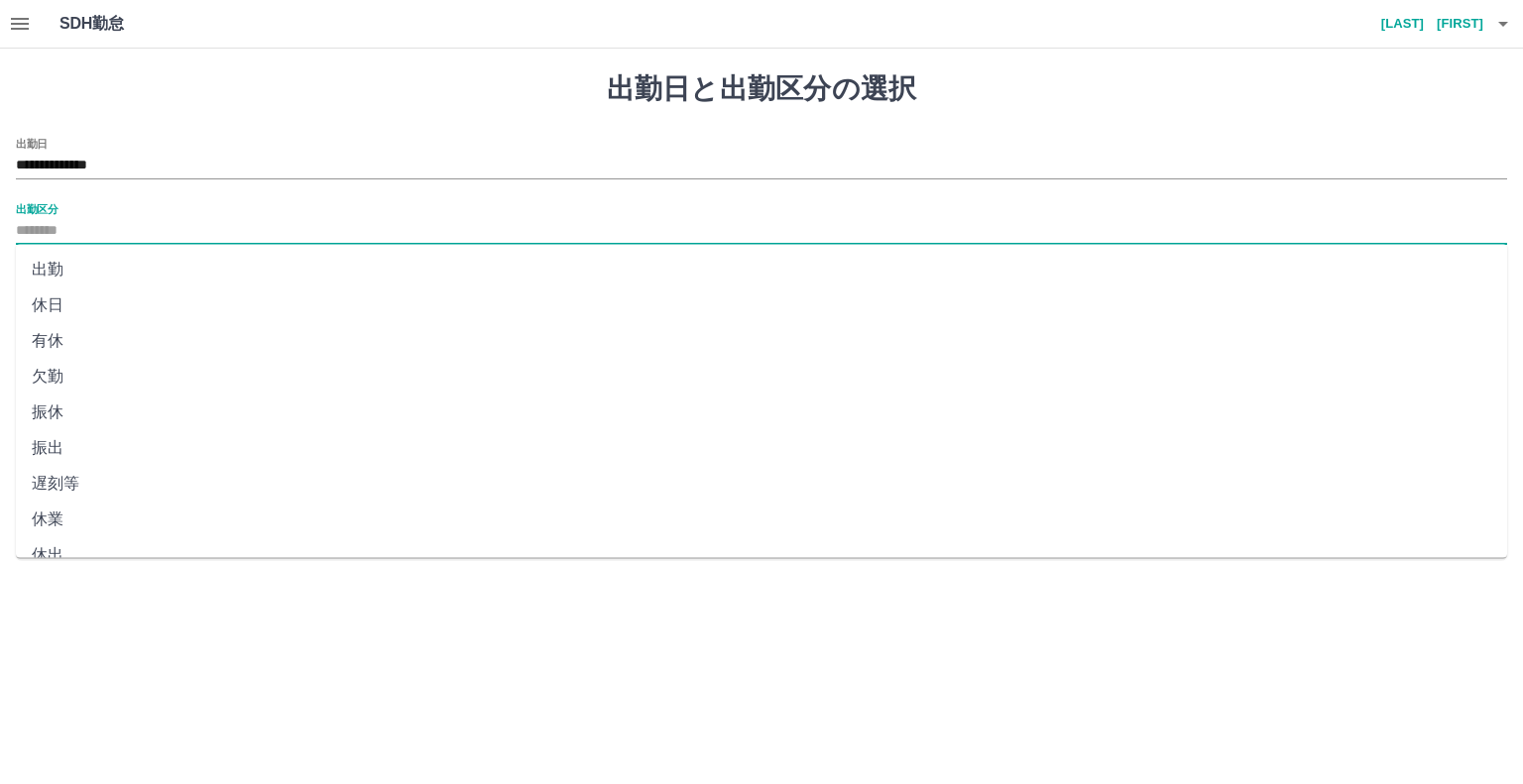 click on "出勤" at bounding box center [762, 270] 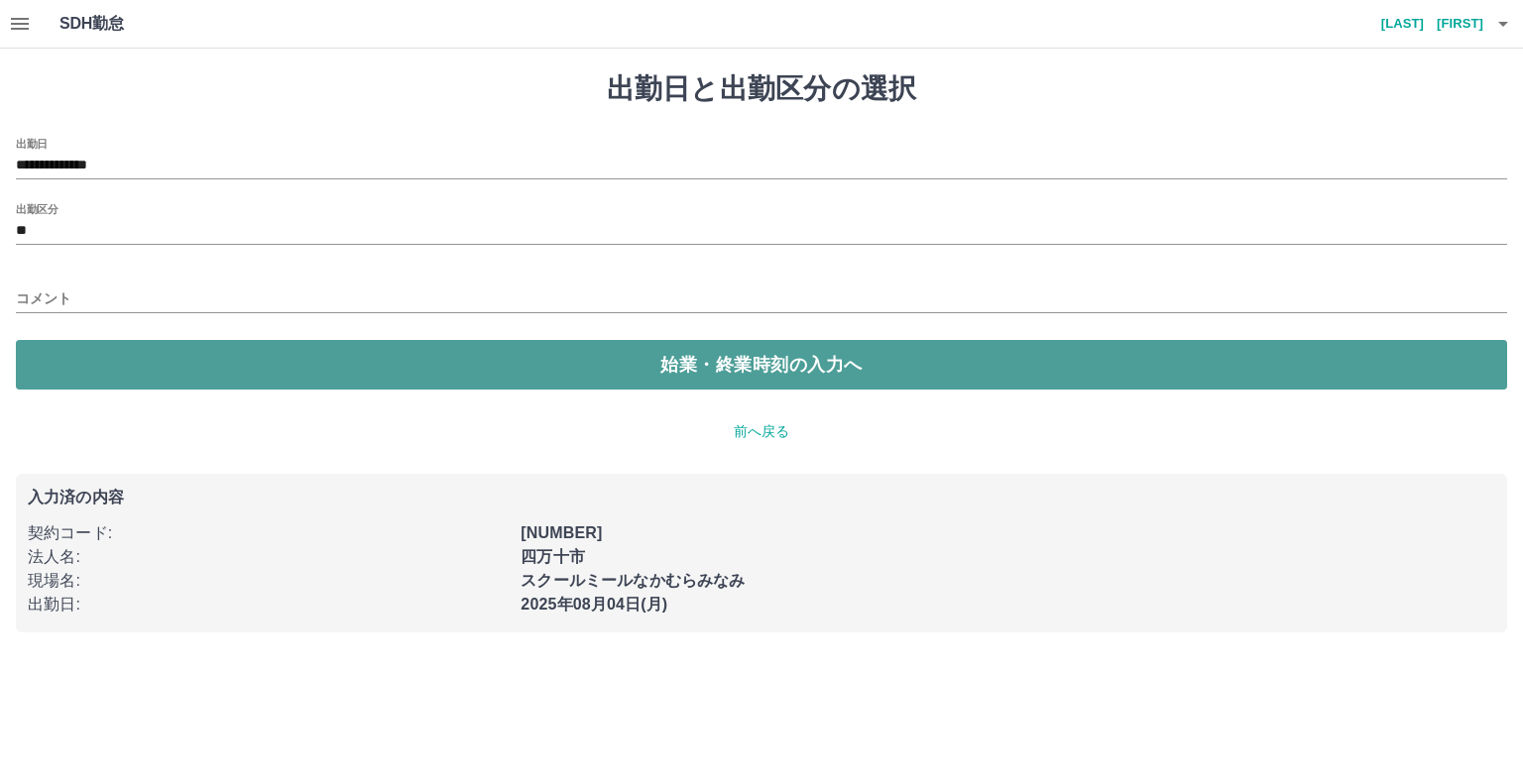 click on "始業・終業時刻の入力へ" at bounding box center (762, 365) 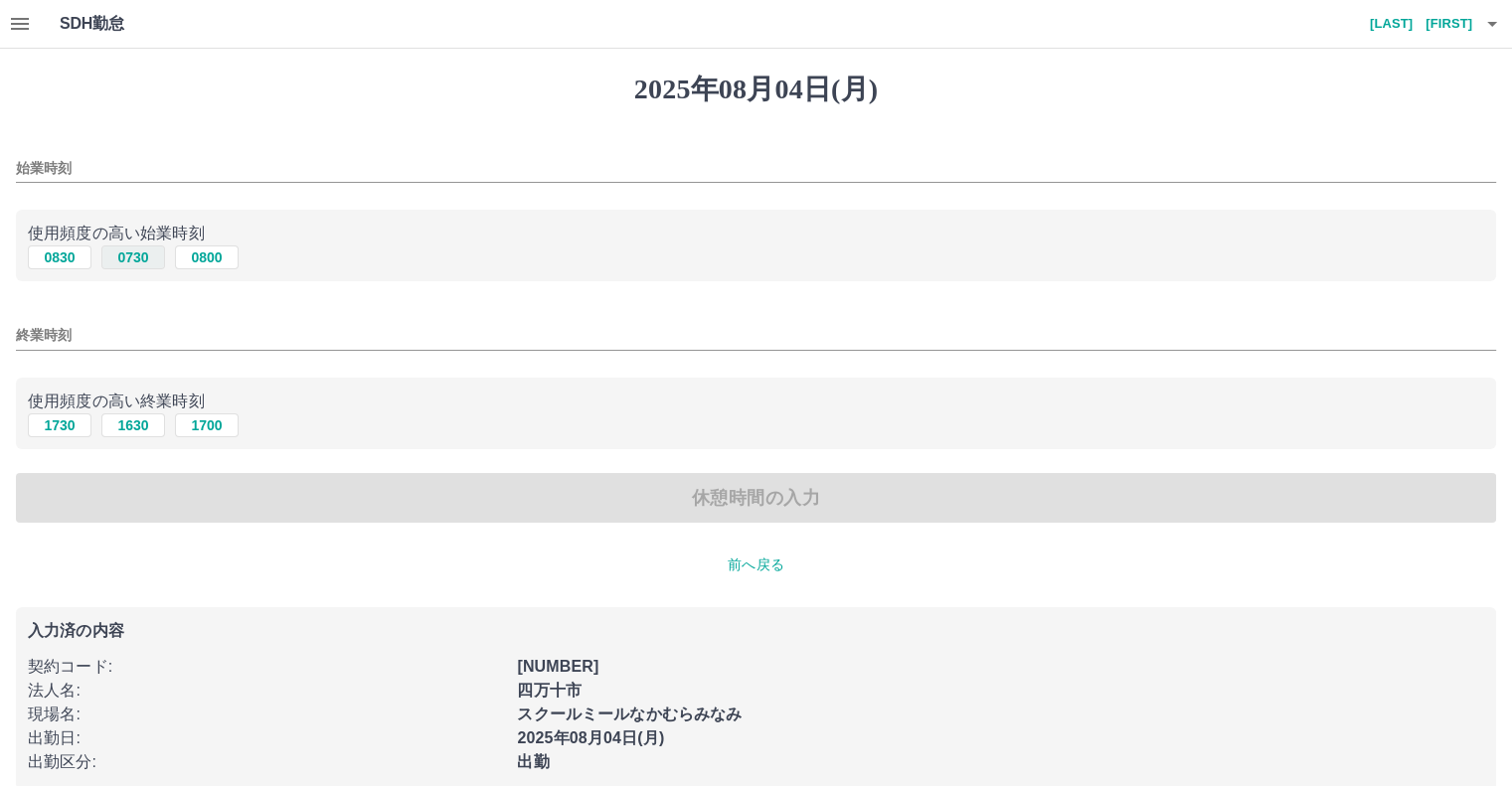 click on "0730" at bounding box center [133, 257] 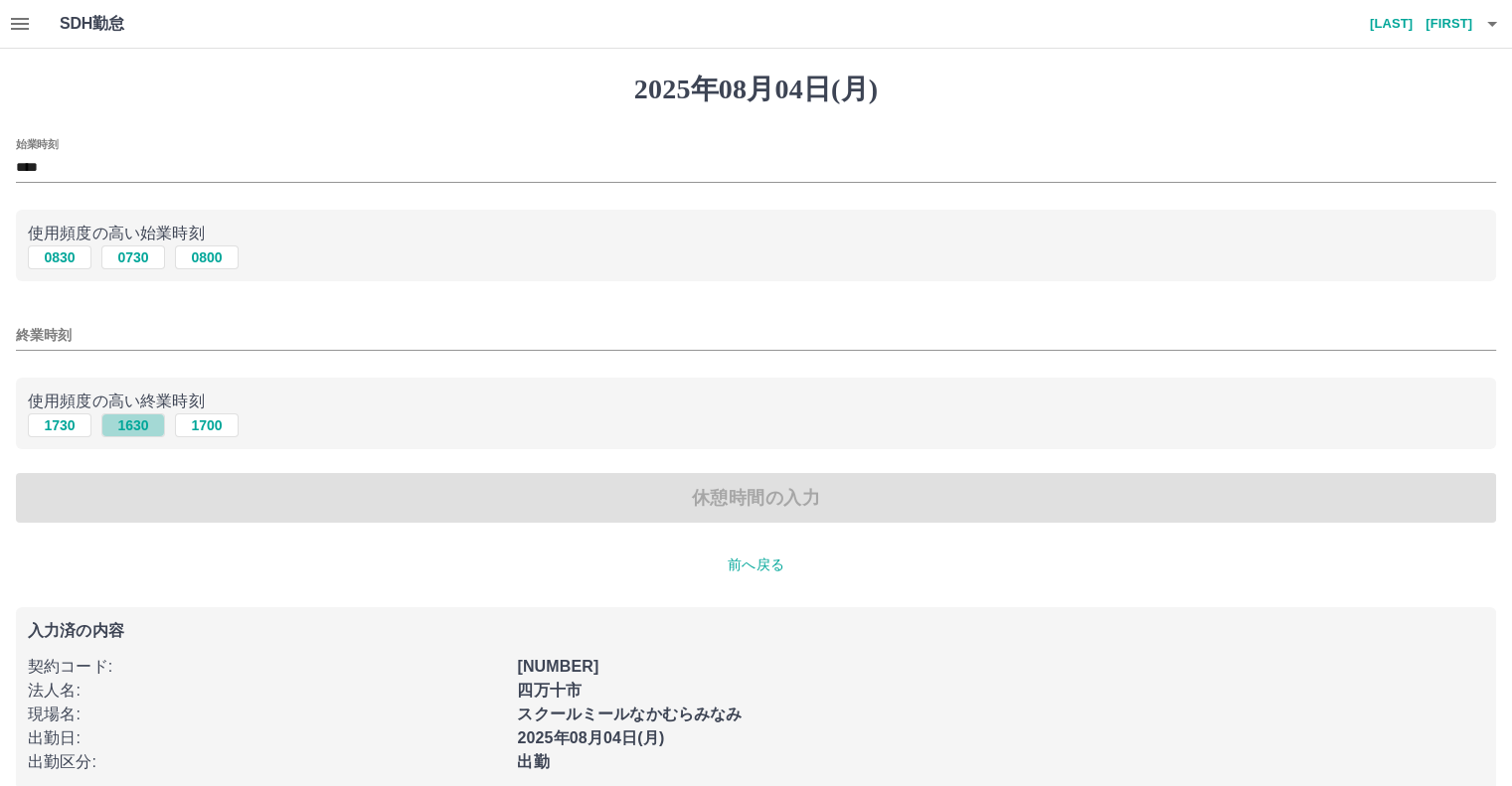 click on "1630" at bounding box center (133, 425) 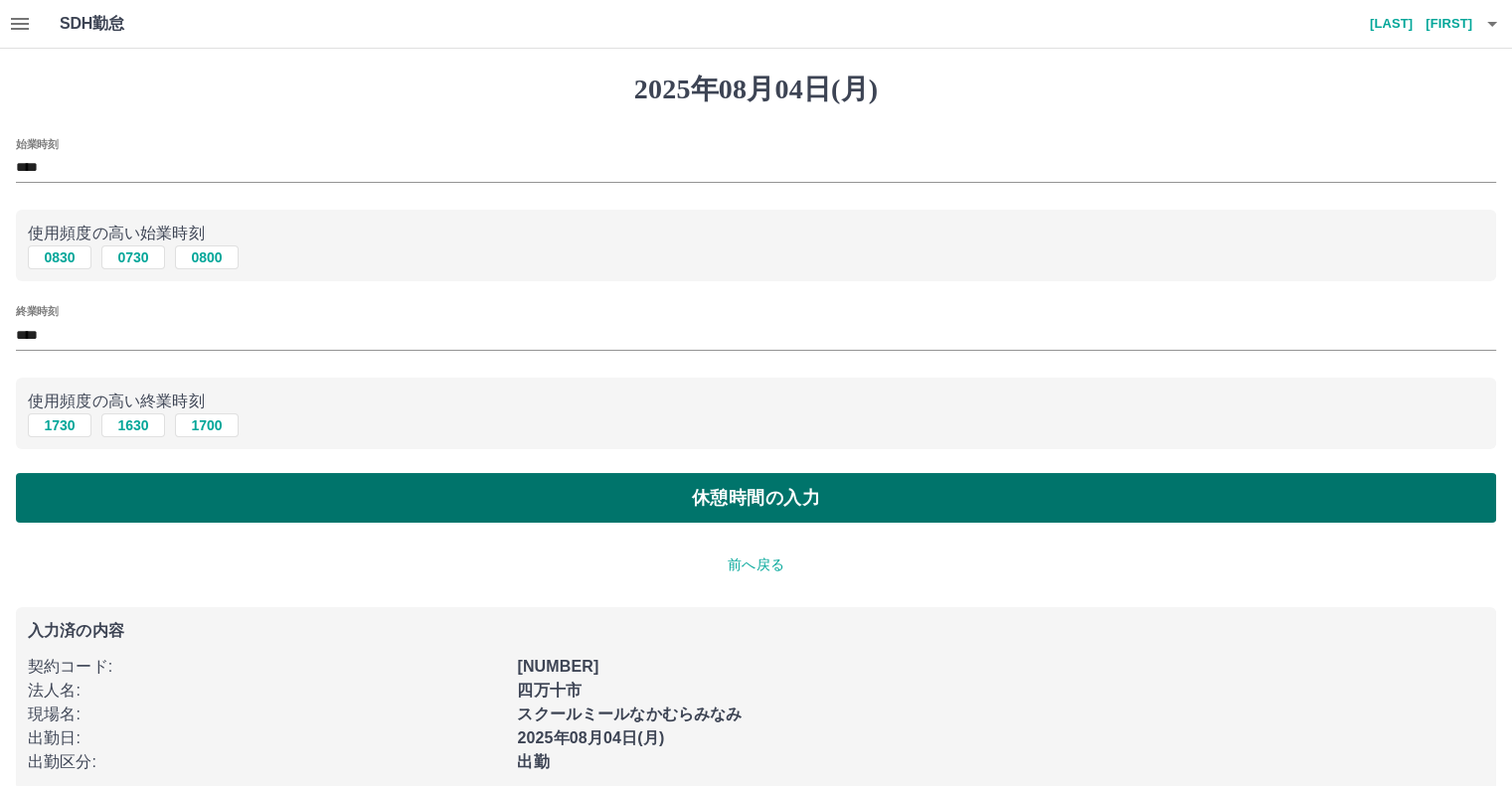 click on "休憩時間の入力" at bounding box center [756, 498] 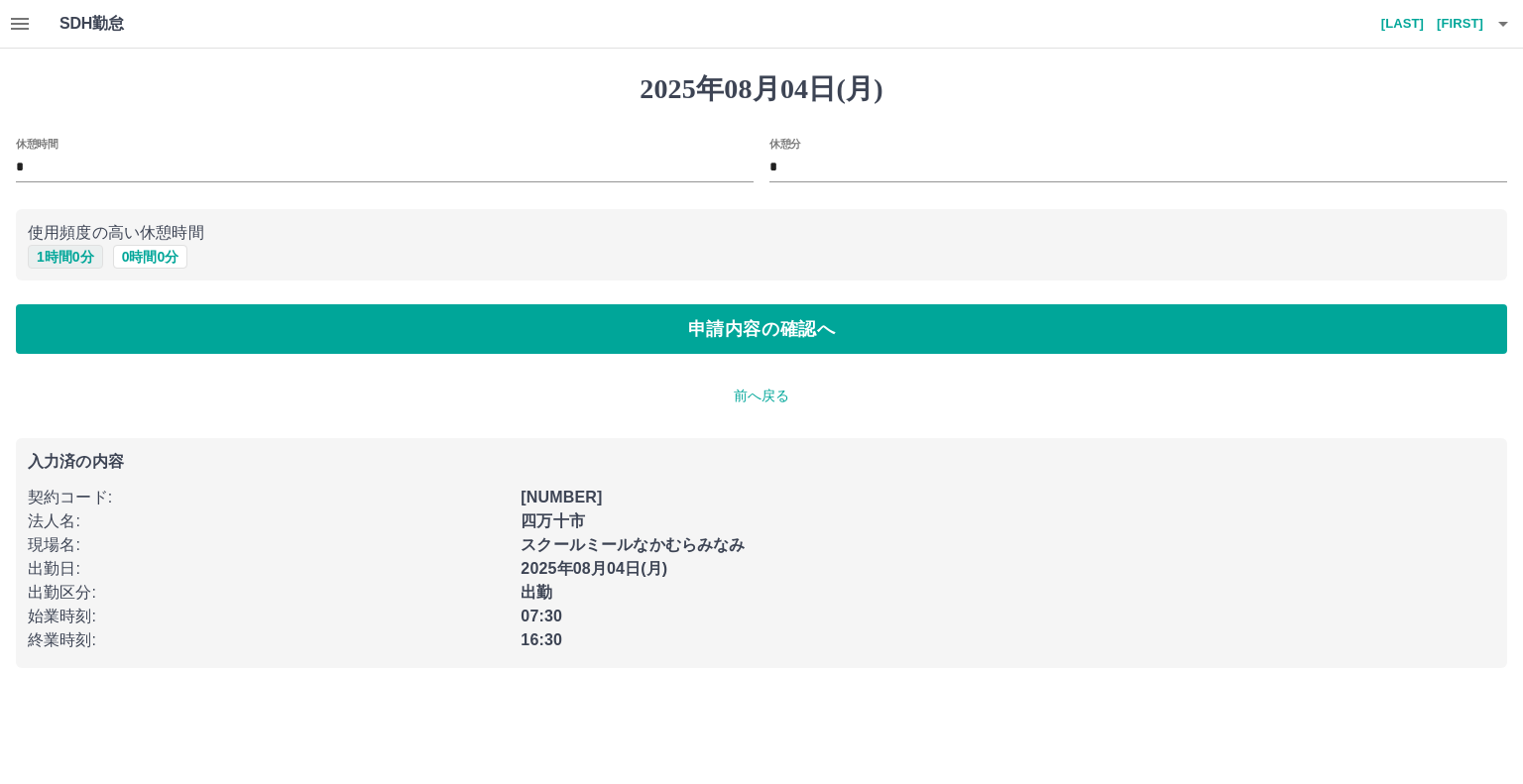 click on "1 時間 0 分" at bounding box center (65, 257) 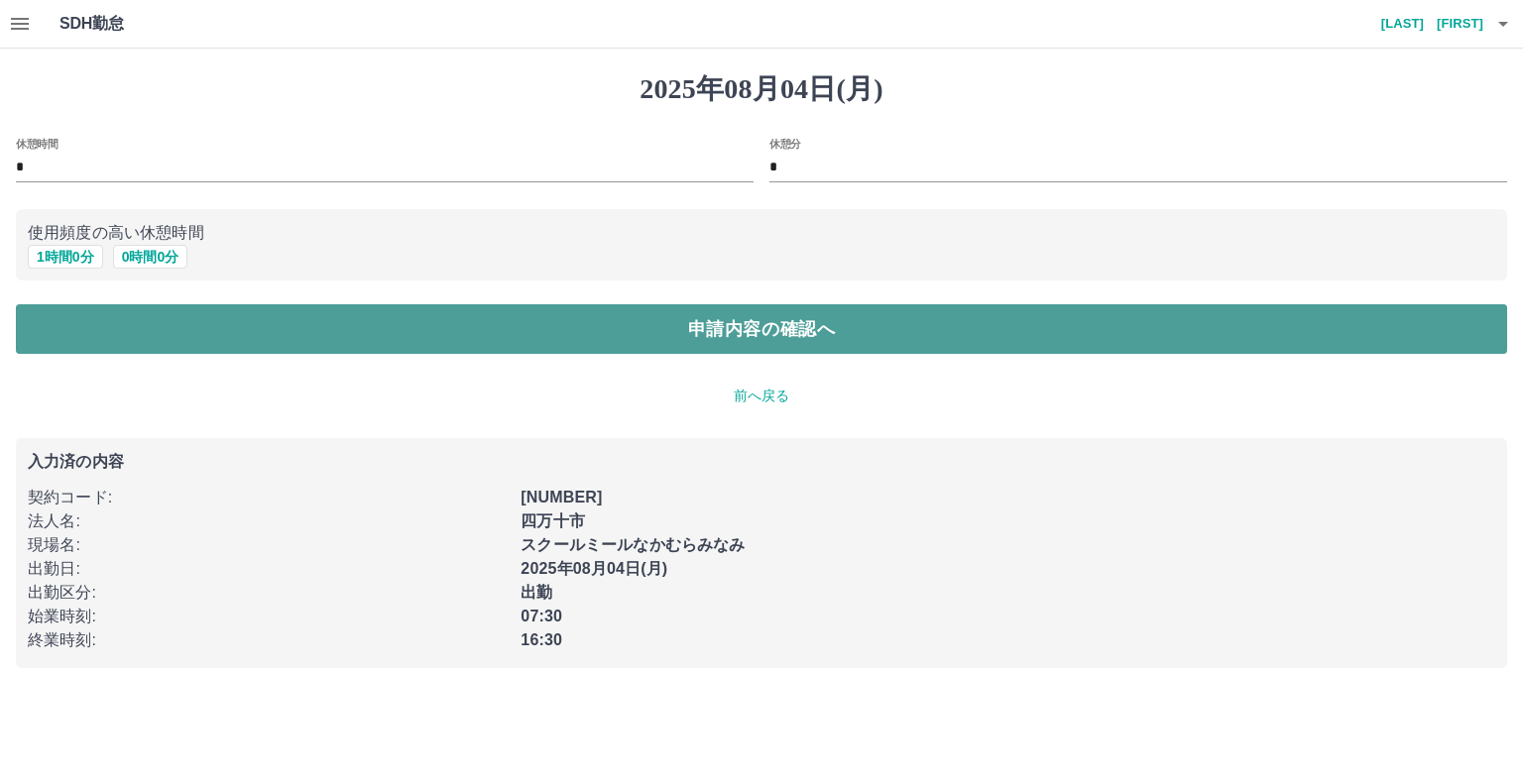 click on "申請内容の確認へ" at bounding box center (762, 329) 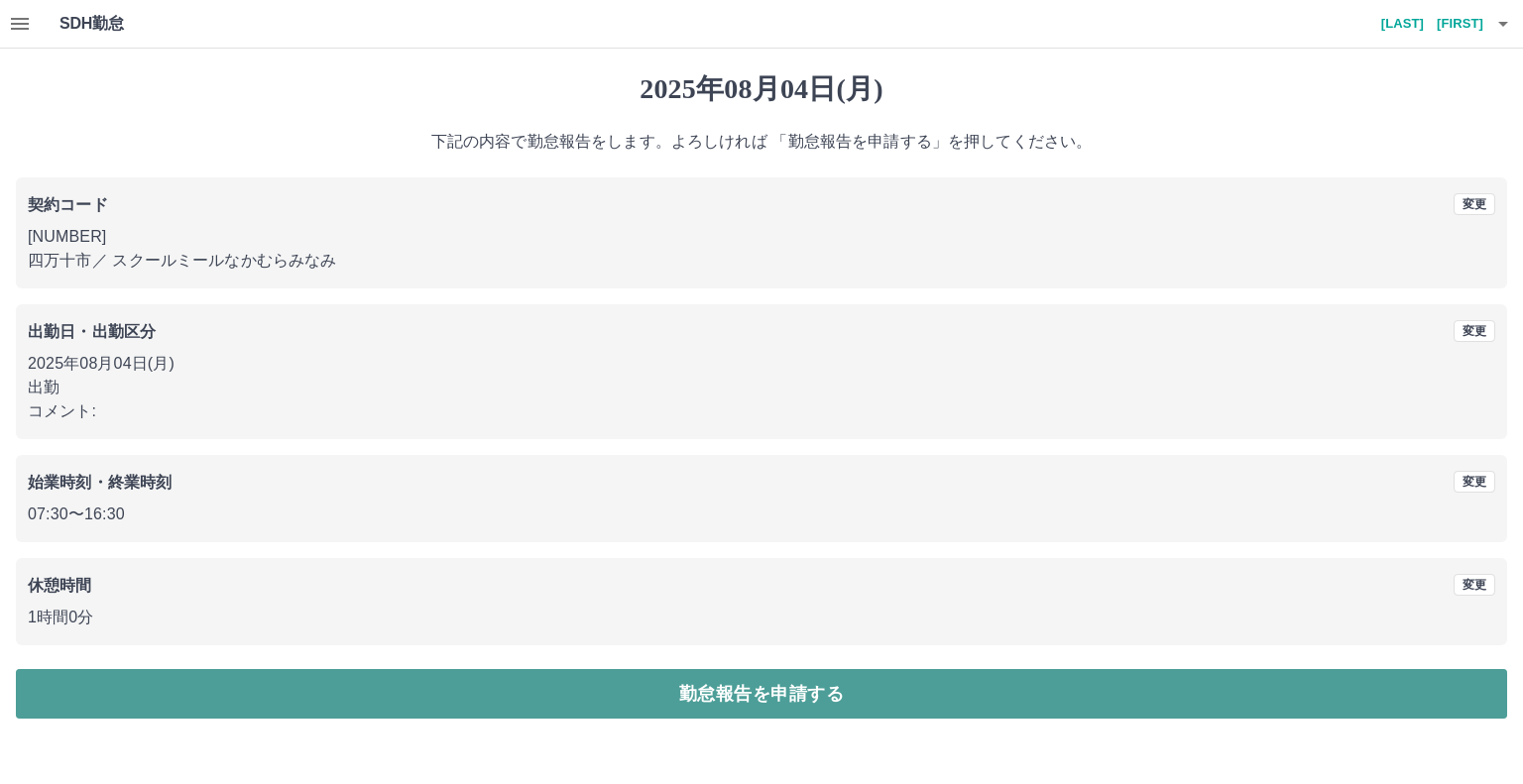 click on "勤怠報告を申請する" at bounding box center [762, 694] 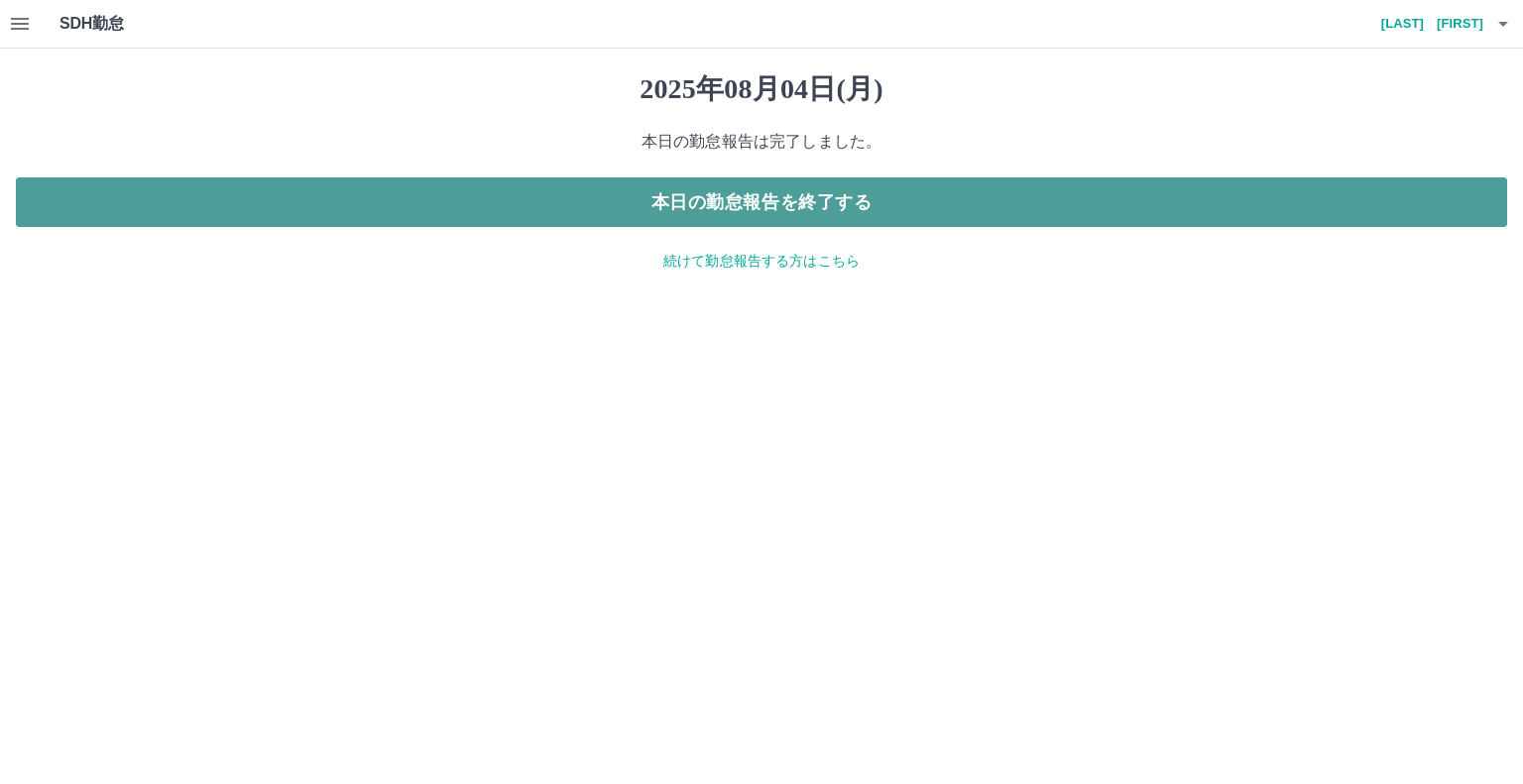 click on "本日の勤怠報告を終了する" at bounding box center (762, 202) 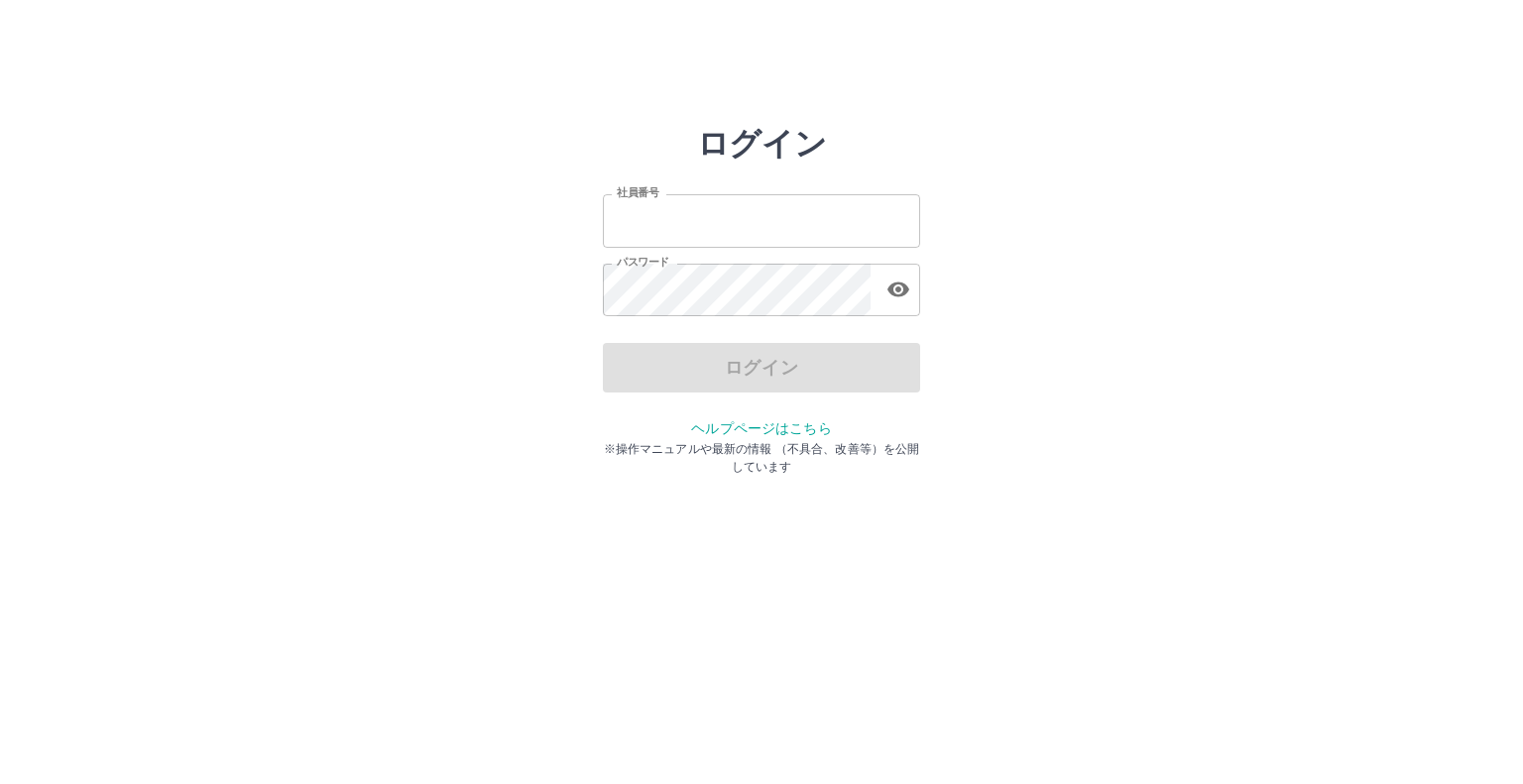 scroll, scrollTop: 0, scrollLeft: 0, axis: both 